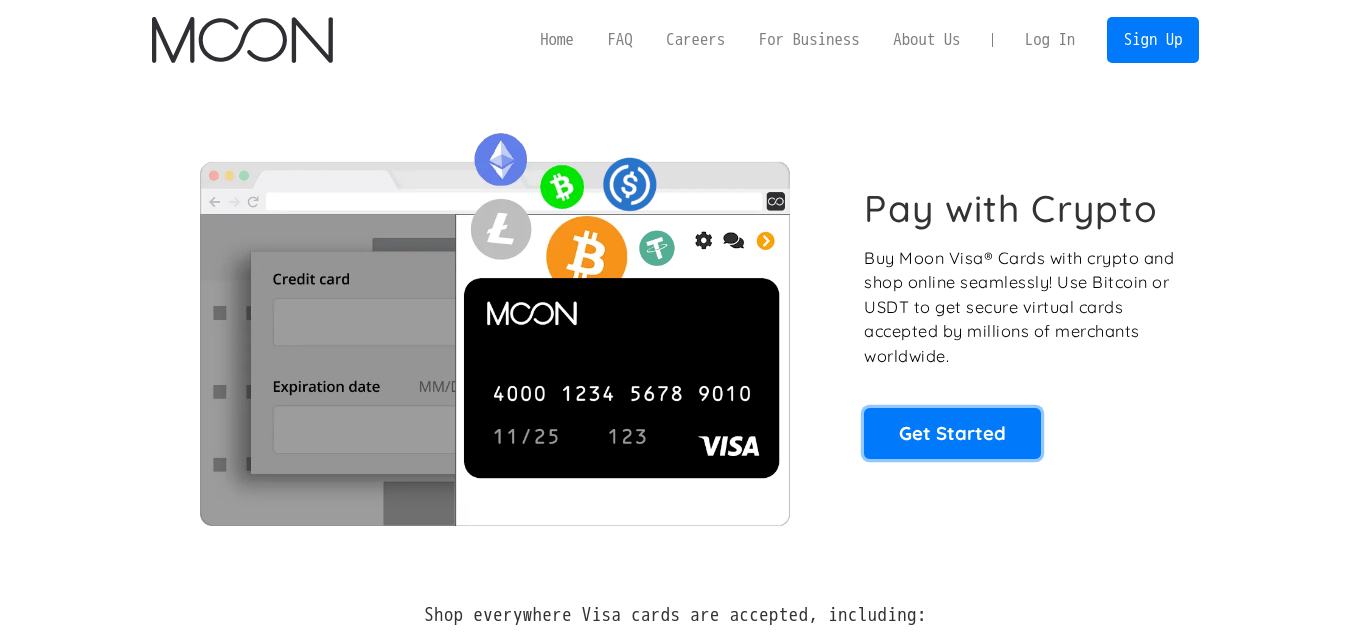 scroll, scrollTop: 0, scrollLeft: 0, axis: both 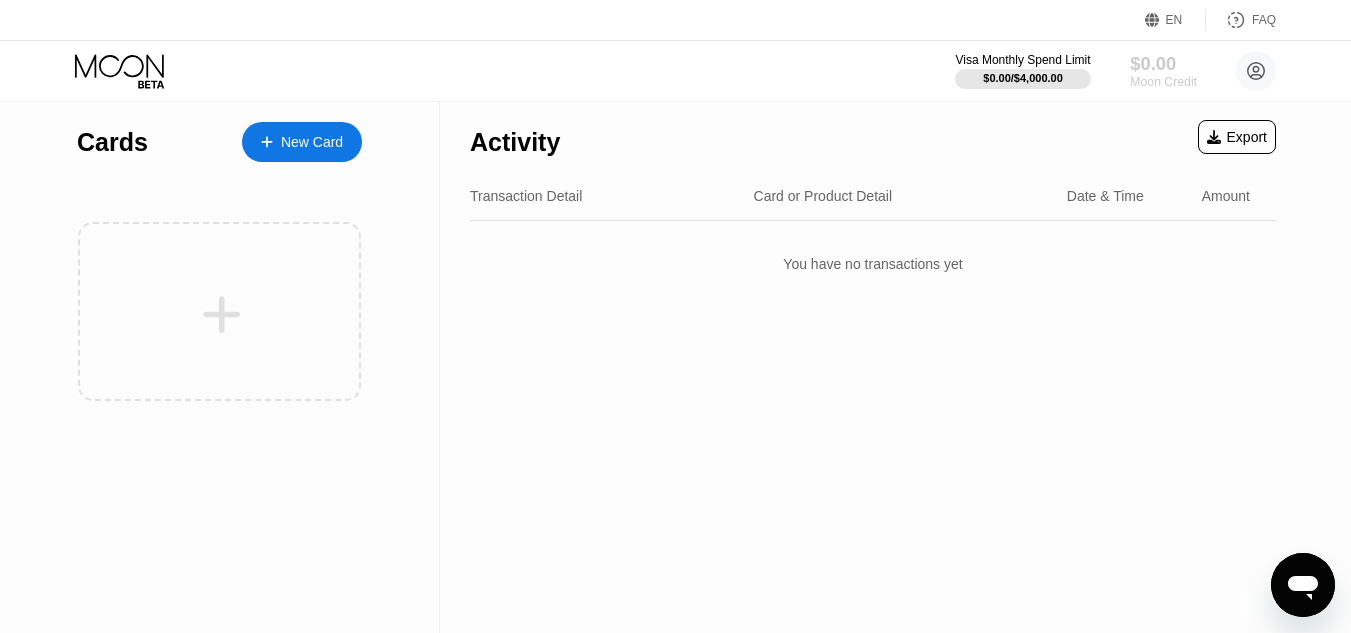 click on "Moon Credit" at bounding box center [1163, 82] 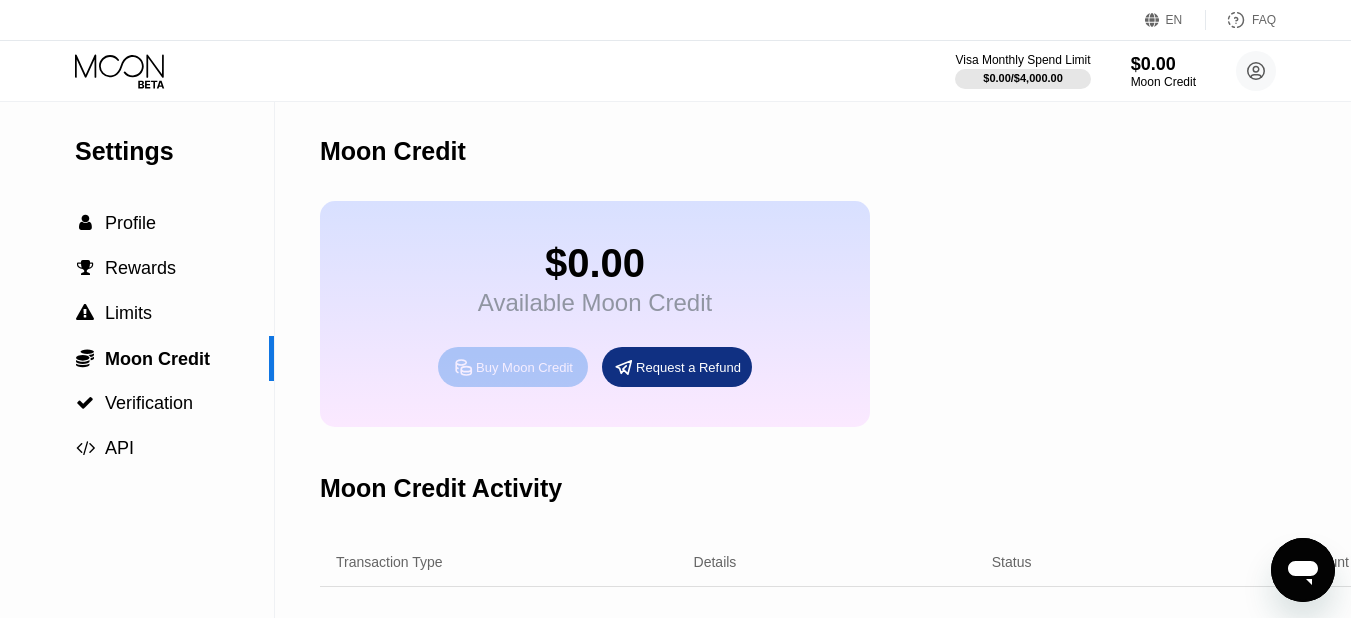 click 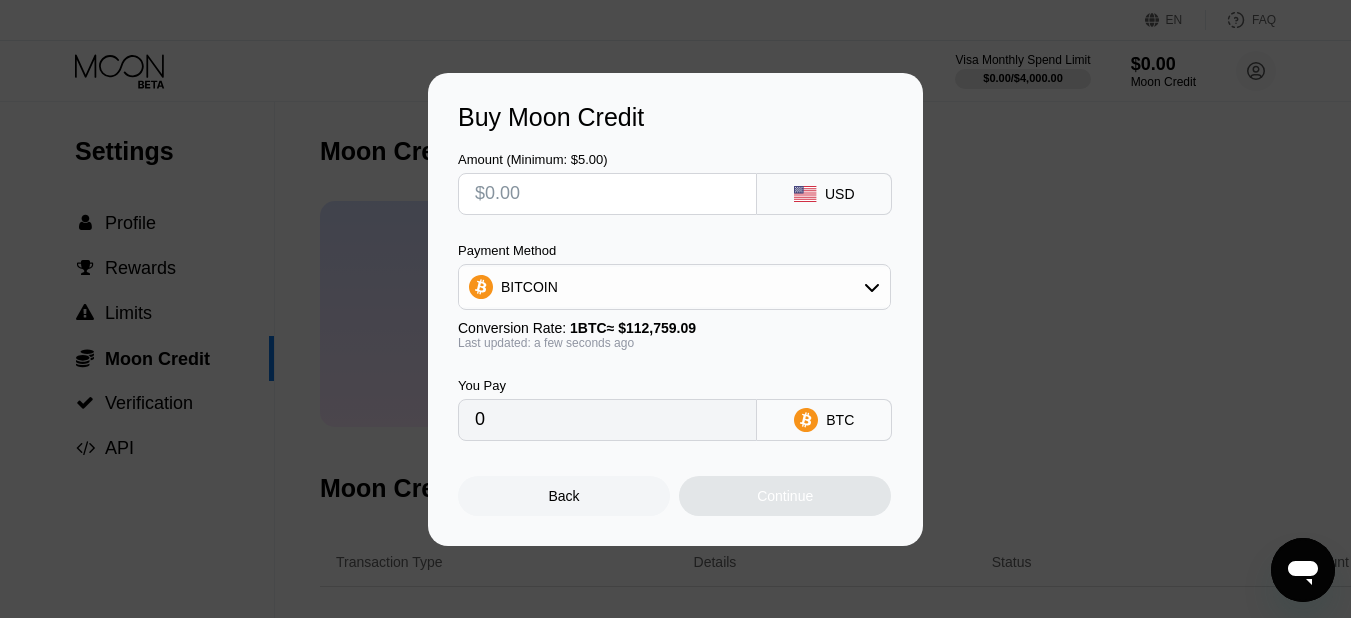 click at bounding box center (607, 194) 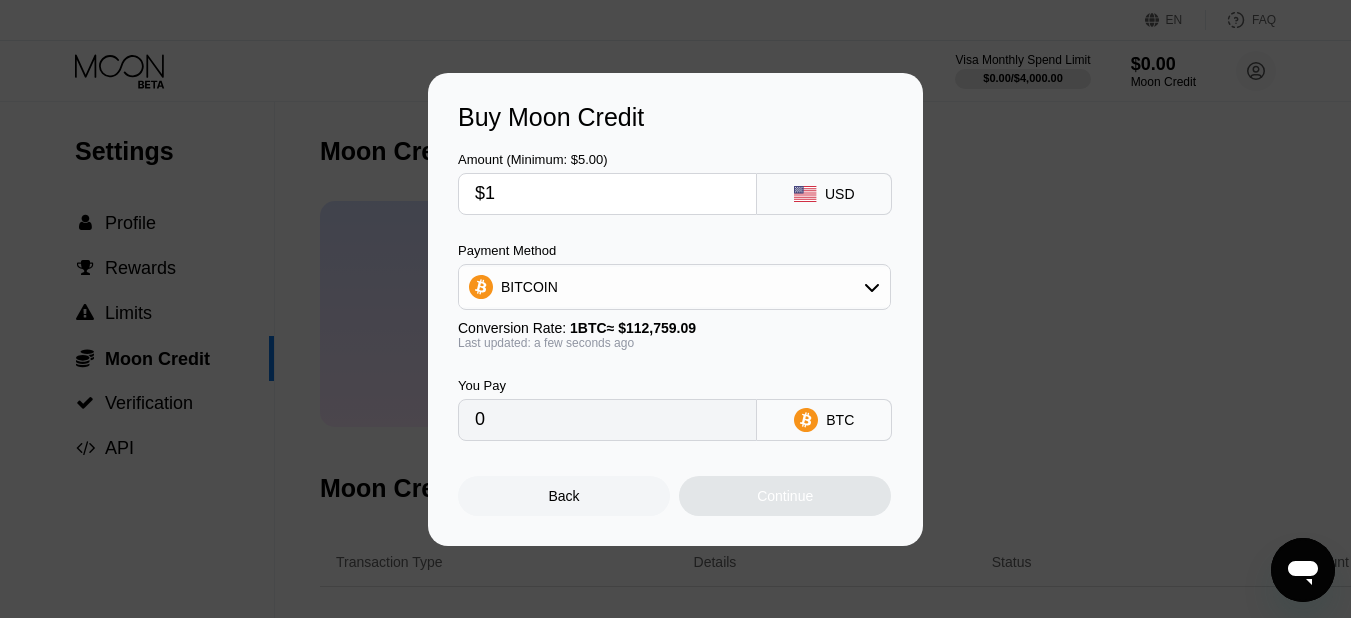 type on "0.00000887" 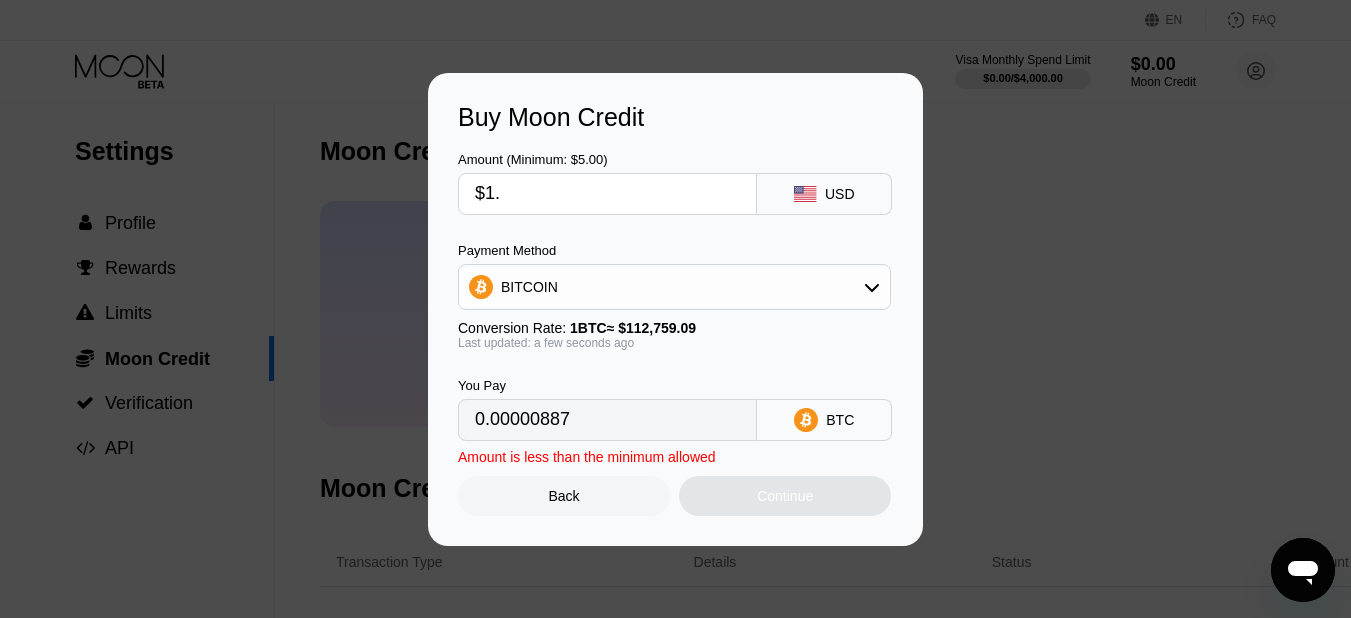 type on "$1.2" 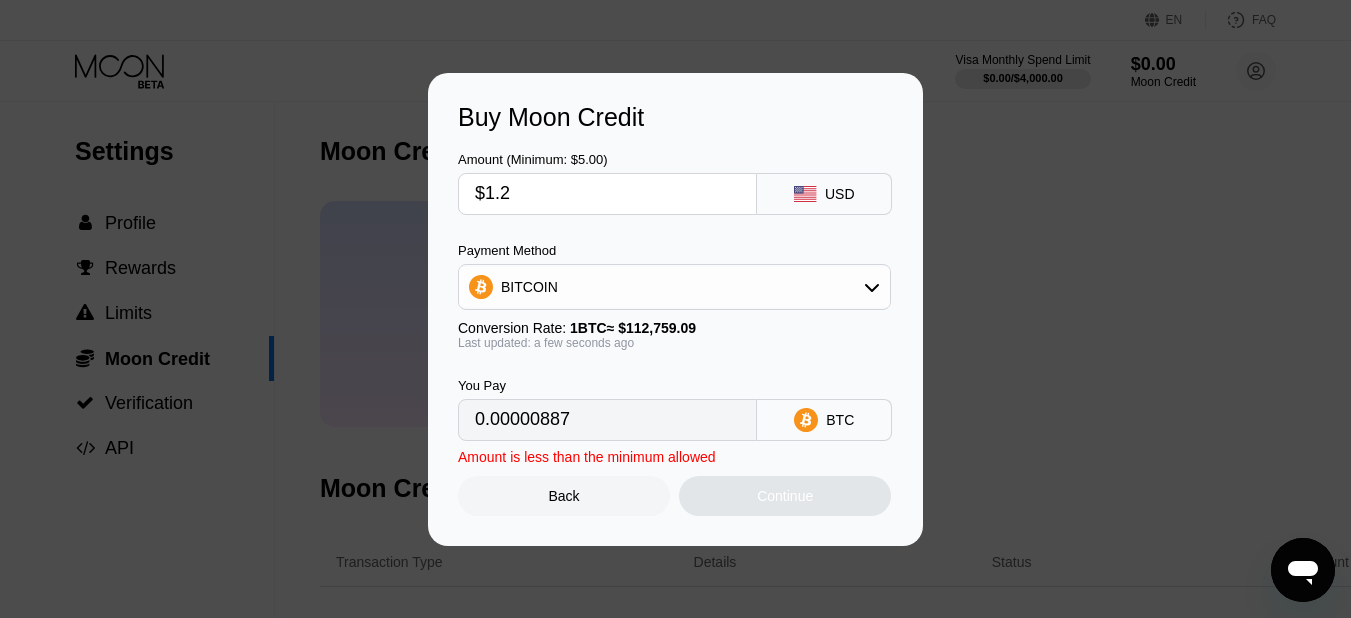 type on "0.00001065" 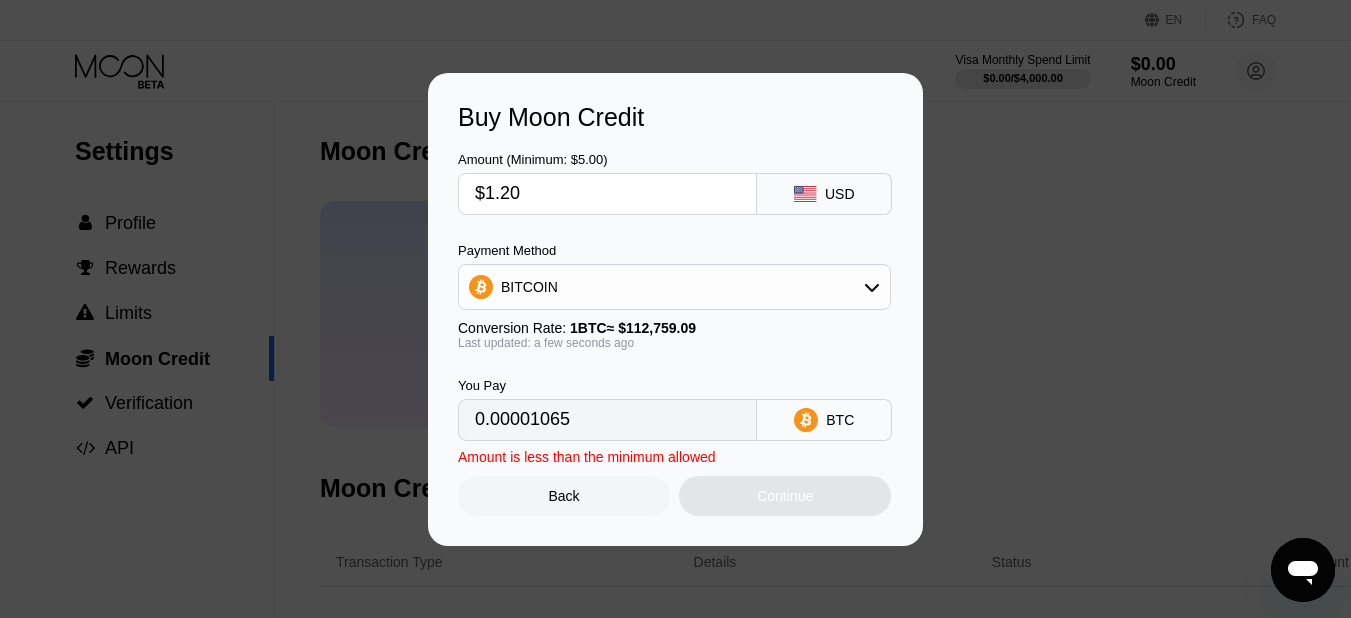 type on "$1.20" 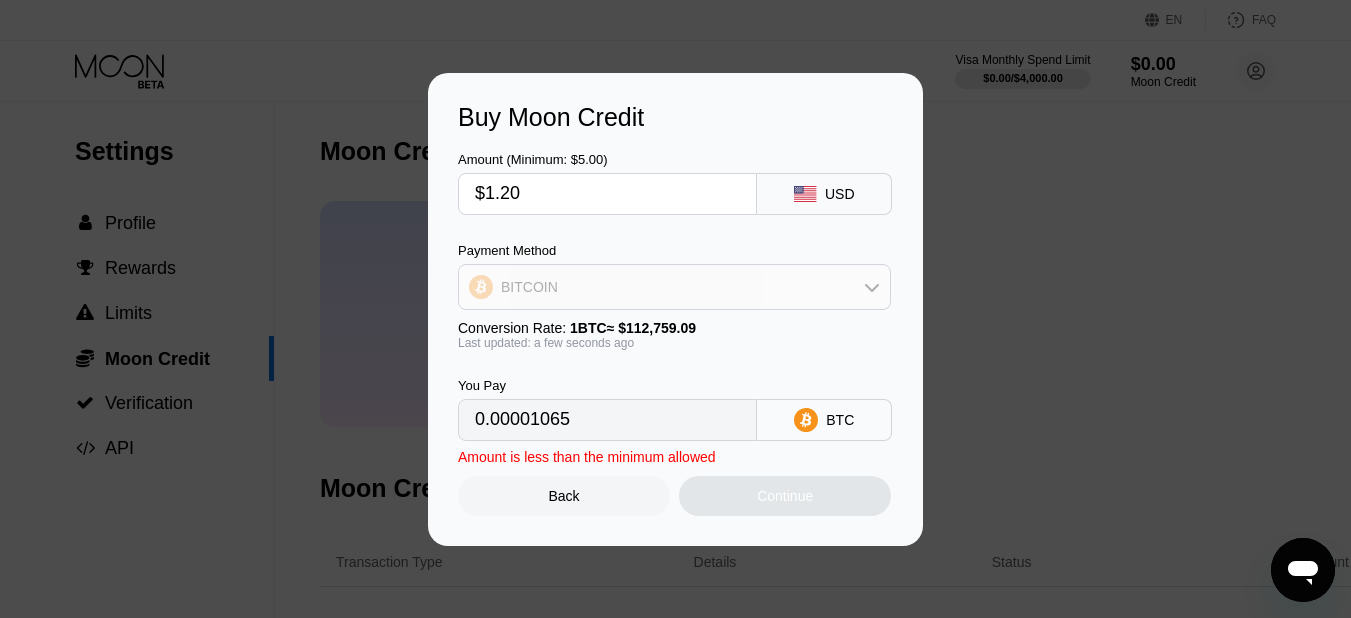 click on "BITCOIN" at bounding box center (674, 287) 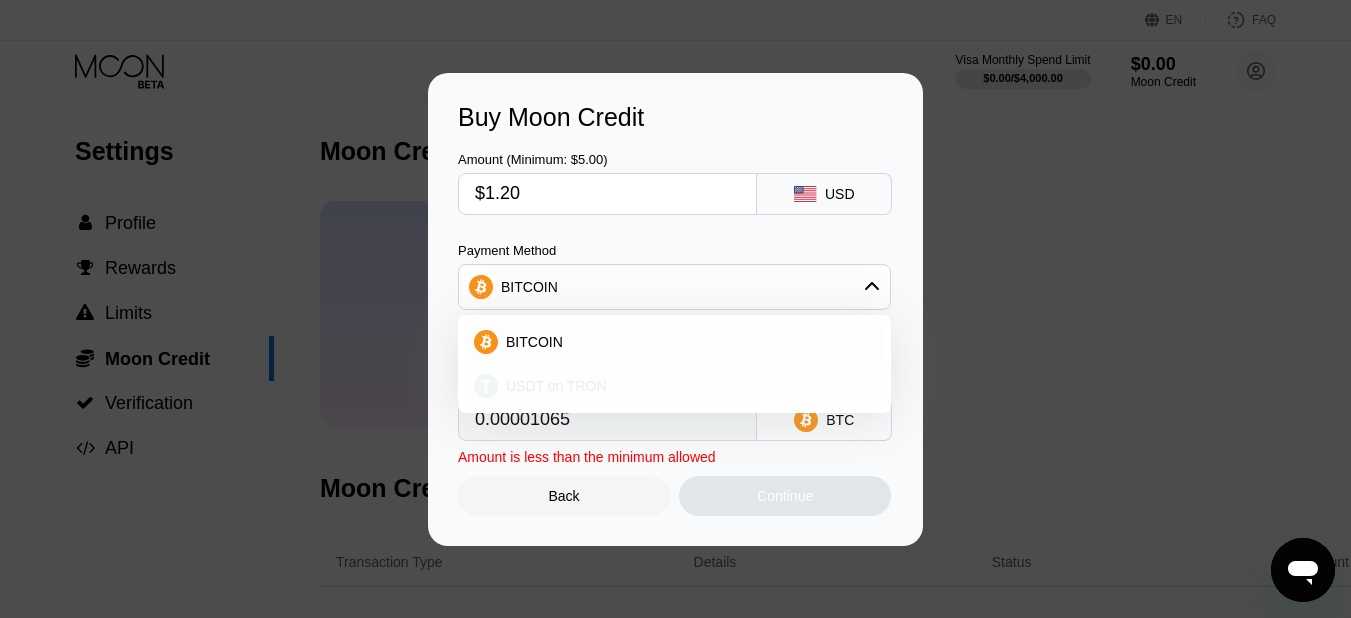 click on "USDT on TRON" at bounding box center [686, 386] 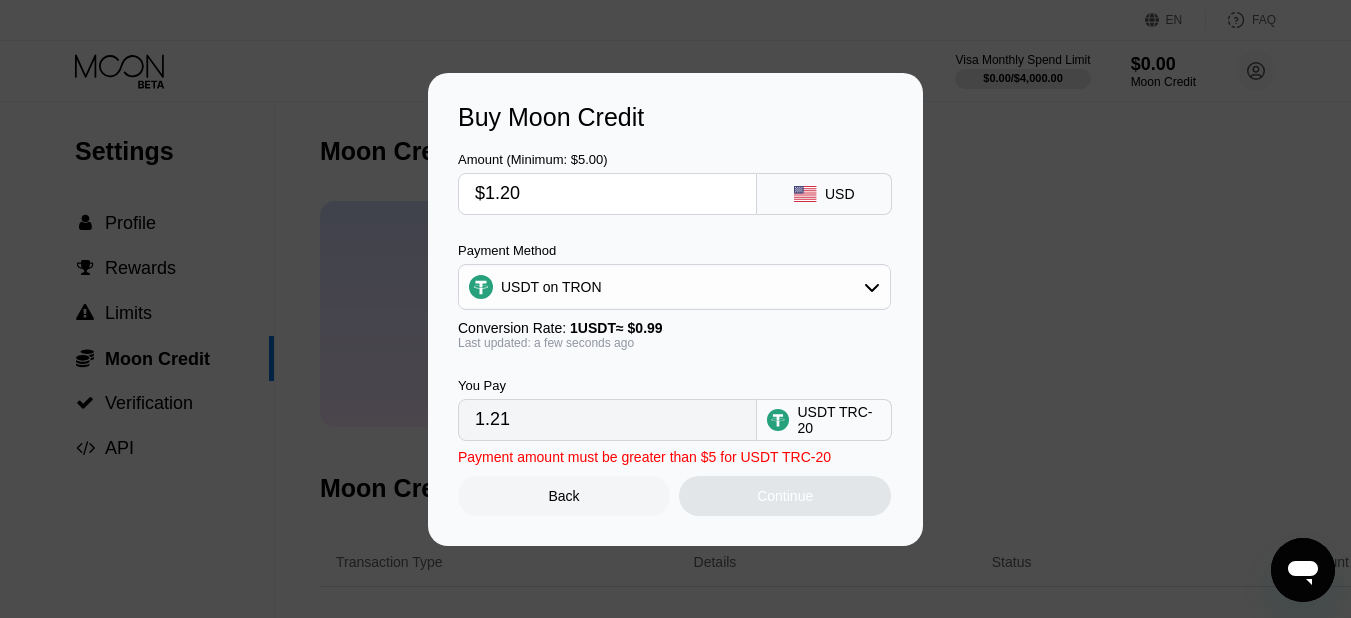 click on "$1.20" at bounding box center [607, 194] 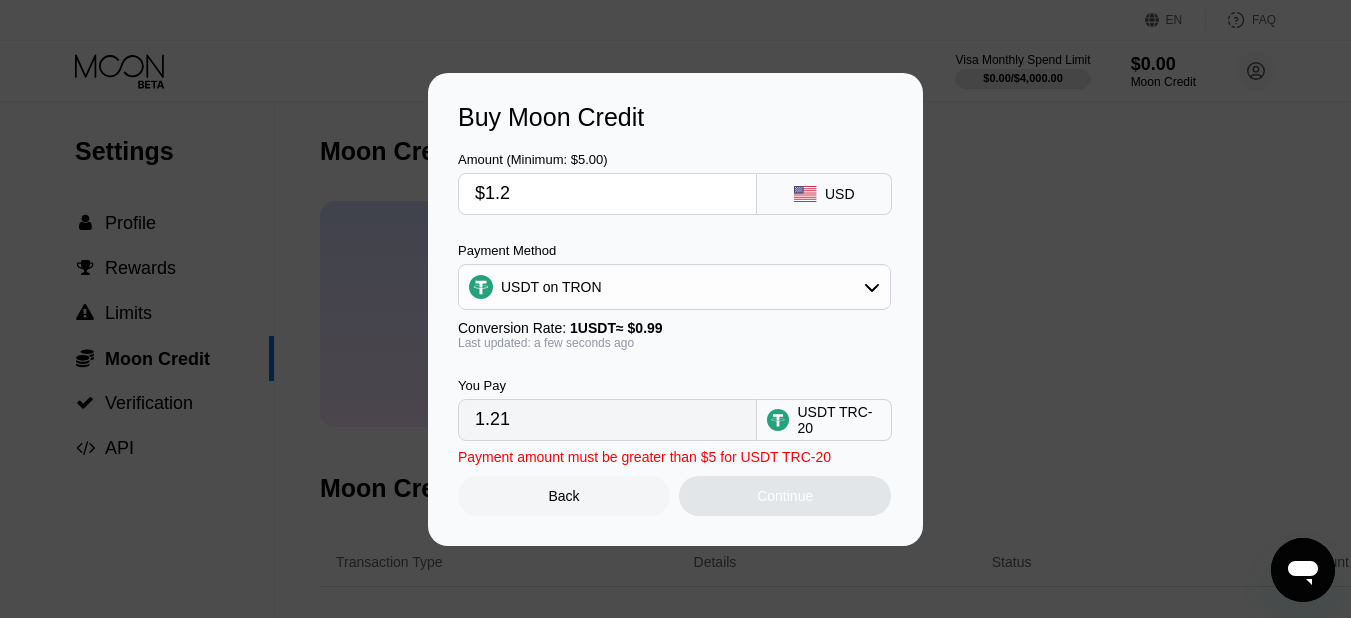 type on "$1." 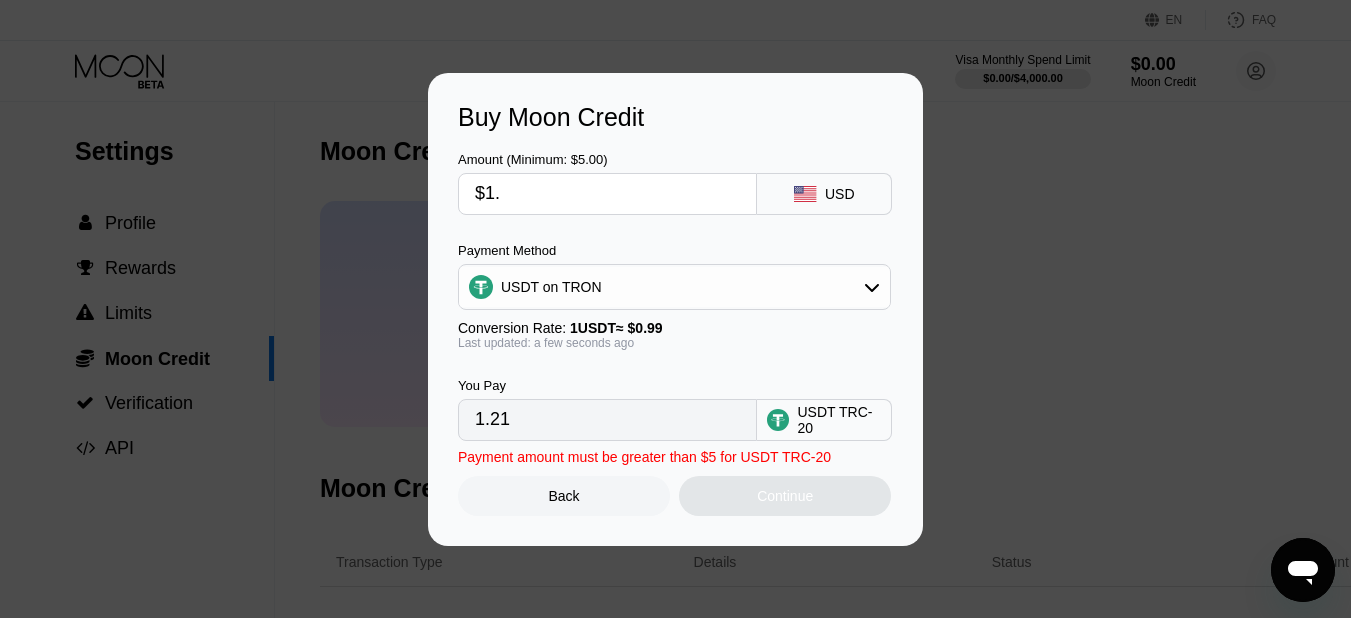 type on "1.01" 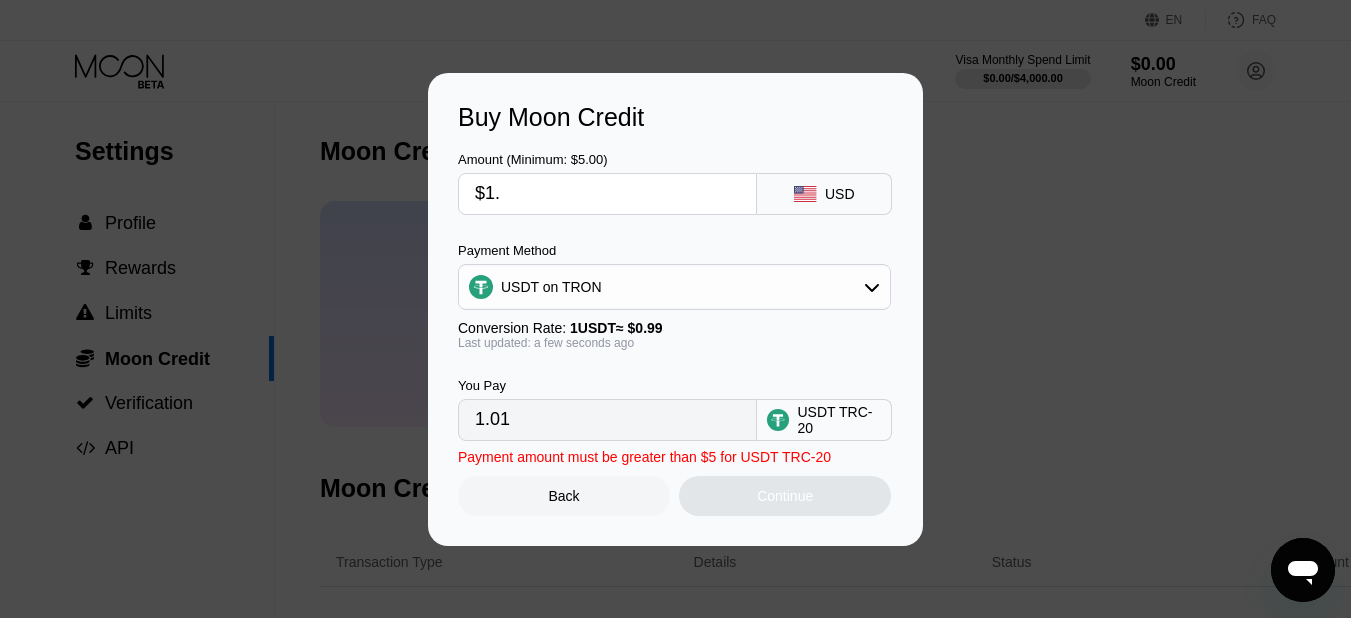type on "$1" 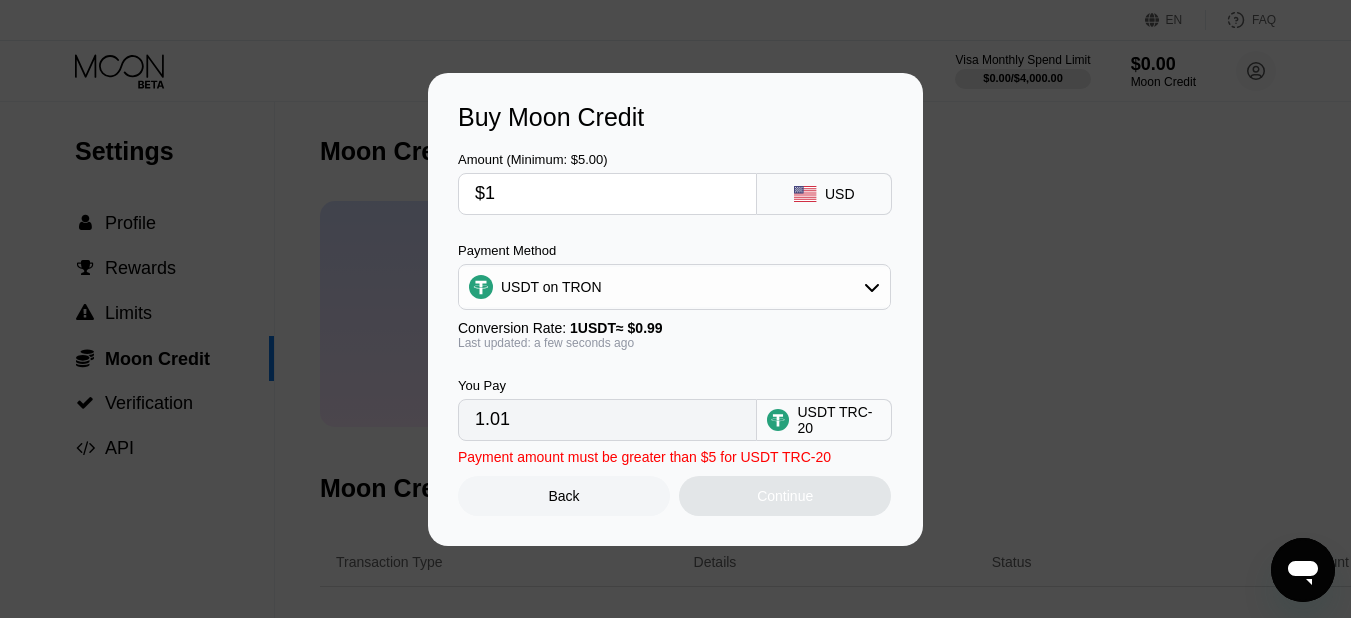 type 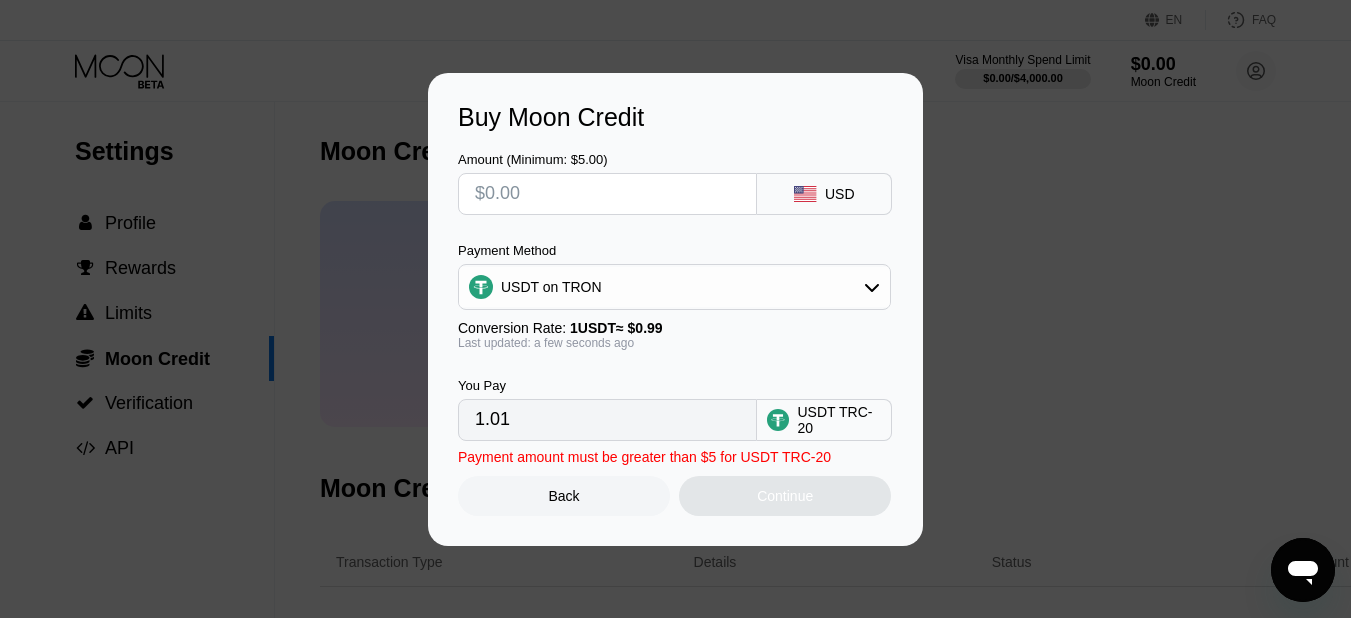 type on "0.00" 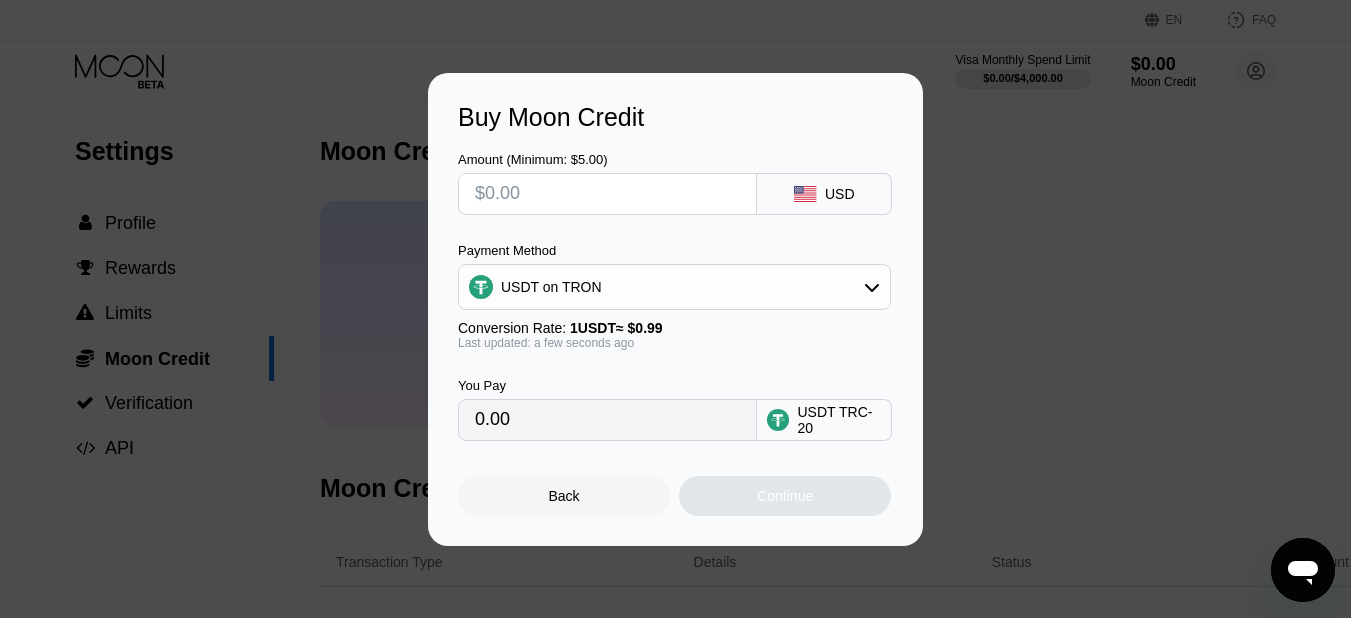 type on "$5" 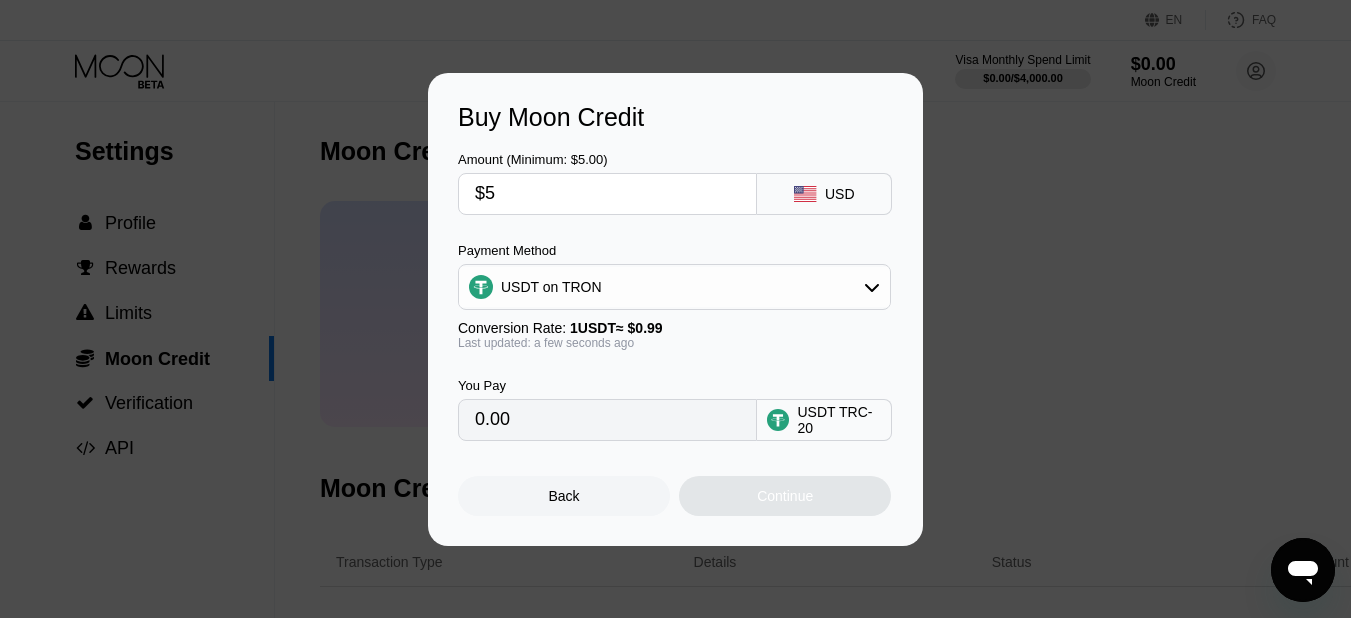type on "5.05" 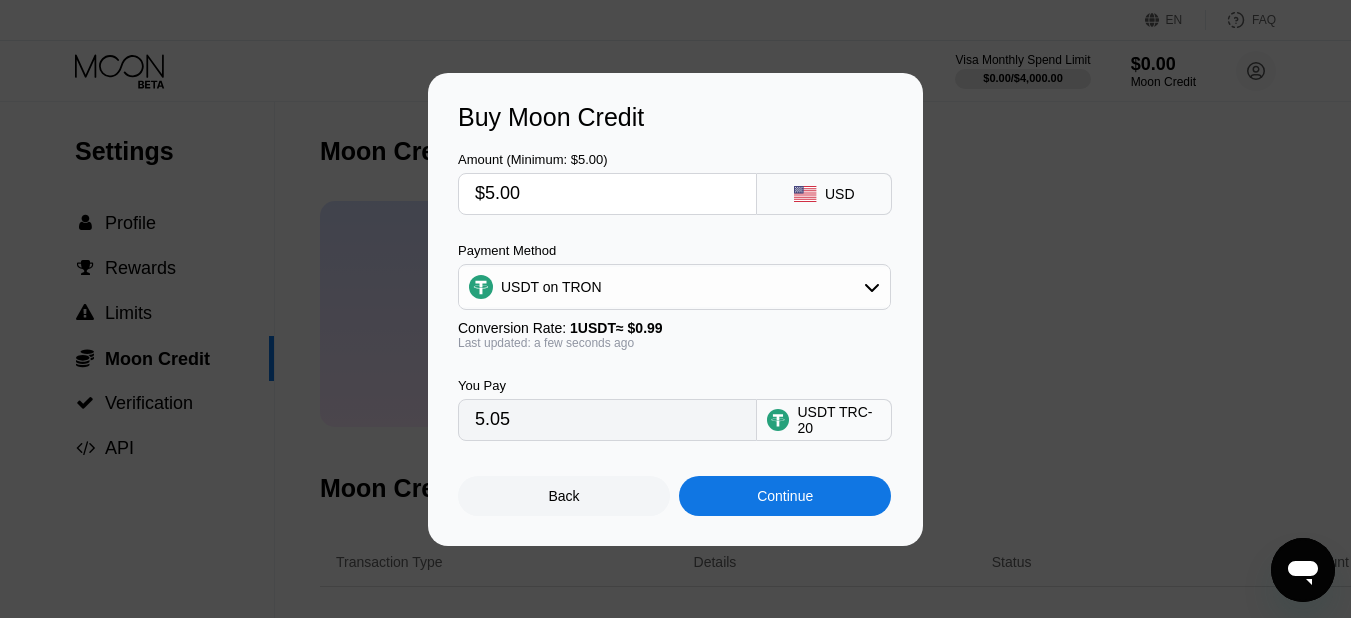 type on "$5.00" 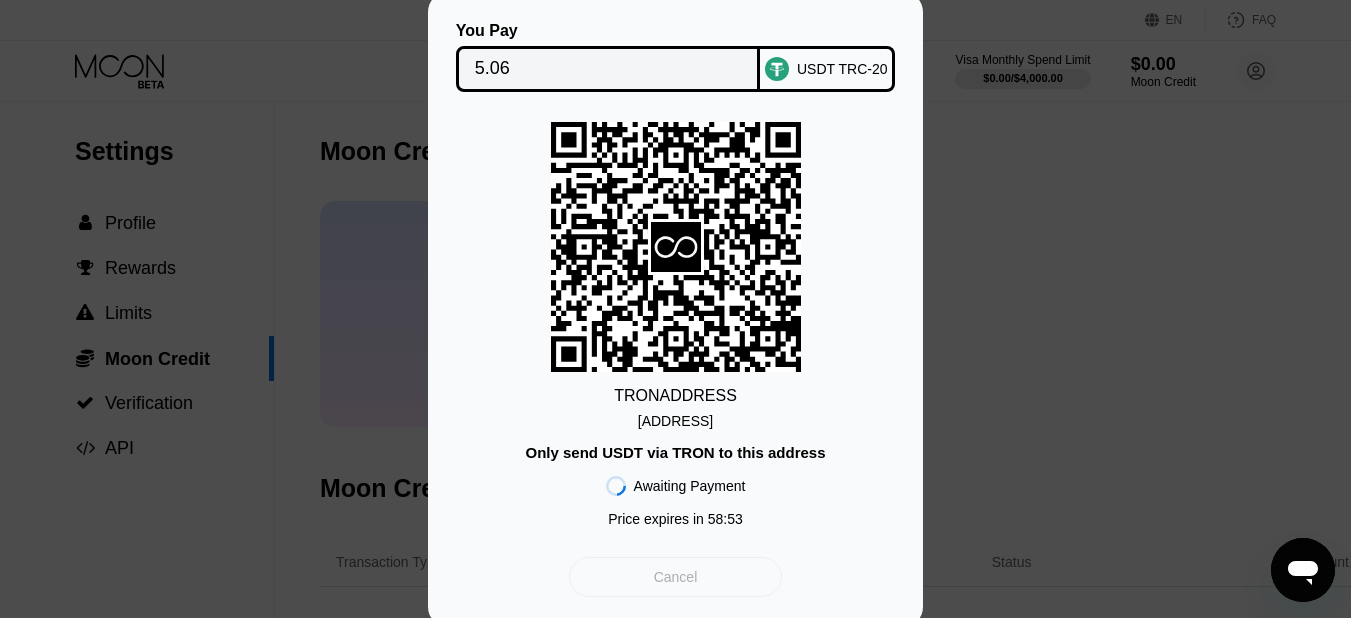 click on "Cancel" at bounding box center [676, 577] 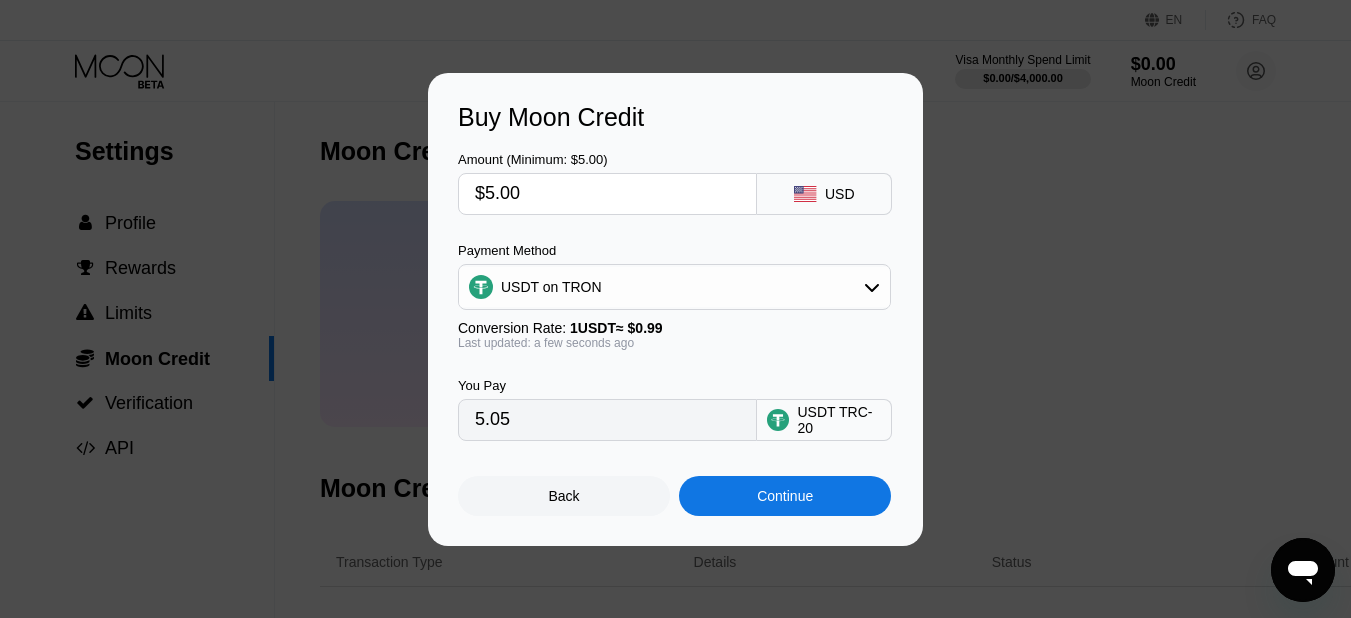 click on "Buy Moon Credit Amount (Minimum: $5.00) $5.00 USD Payment Method USDT on TRON Conversion Rate:   1  USDT  ≈   $0.99 Last updated:   a few seconds ago You Pay 5.05 USDT TRC-20 Back Continue" at bounding box center [675, 309] 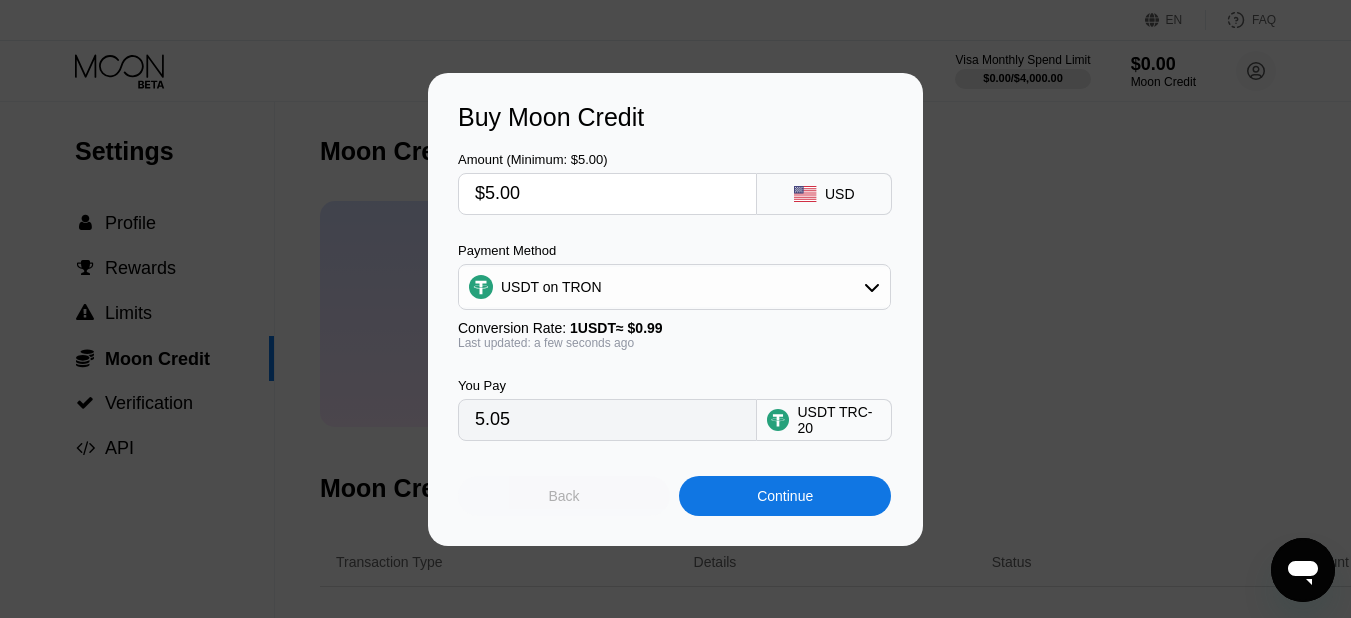 click on "Back" at bounding box center (564, 496) 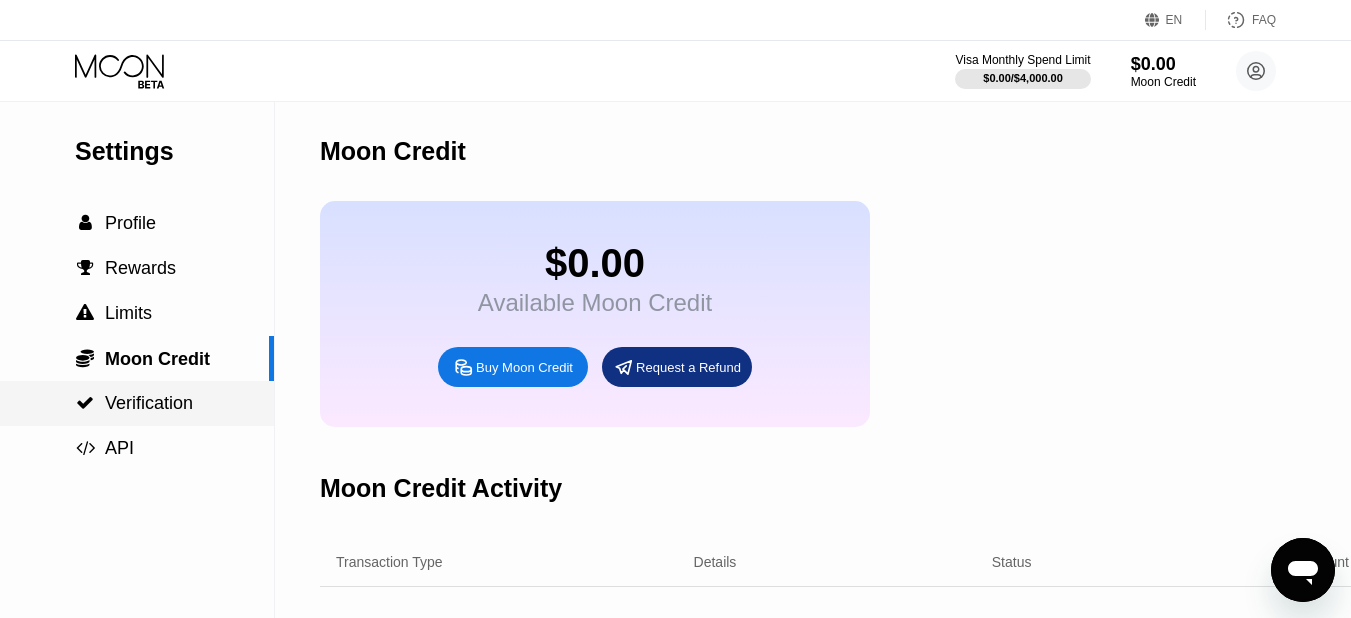 click on "Verification" at bounding box center (149, 403) 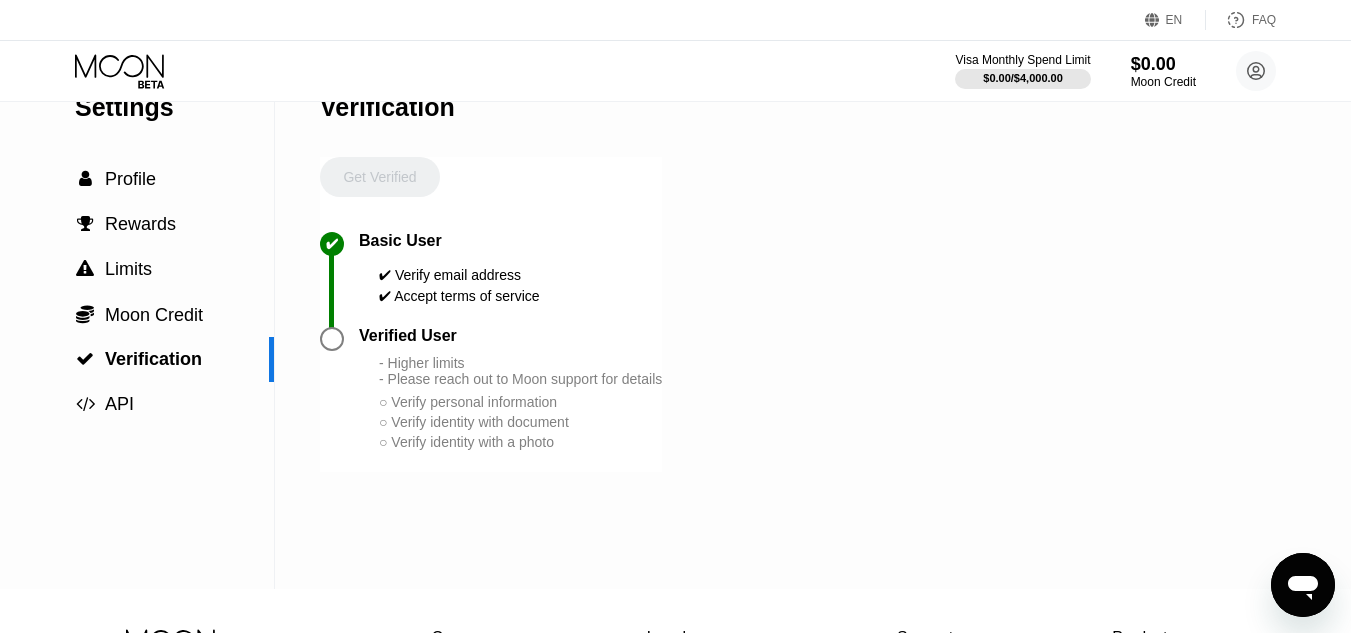 scroll, scrollTop: 80, scrollLeft: 0, axis: vertical 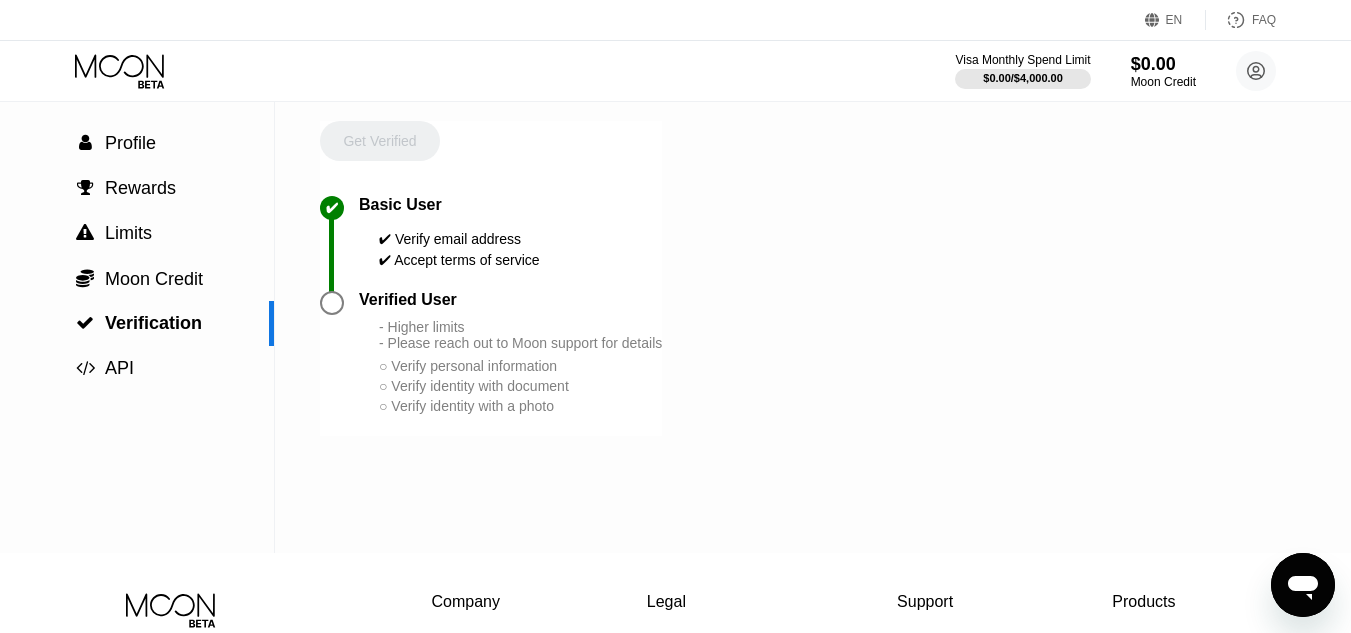 drag, startPoint x: 333, startPoint y: 322, endPoint x: 134, endPoint y: 287, distance: 202.05444 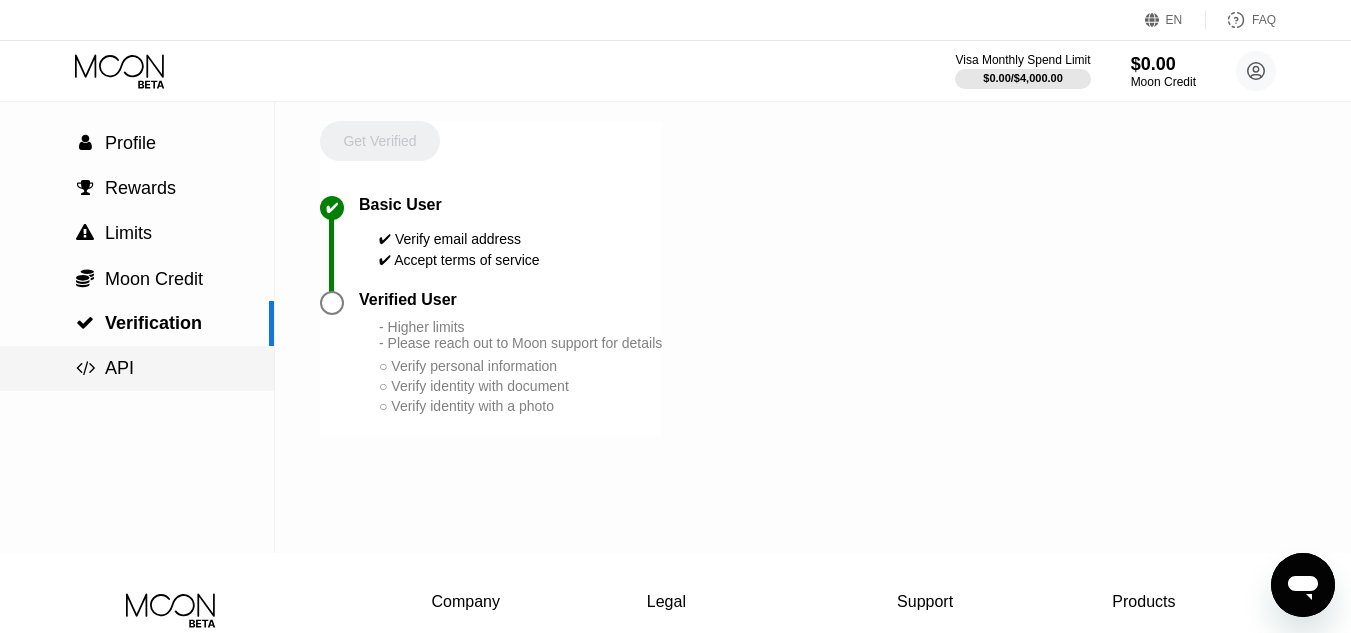 click on "API" at bounding box center (119, 368) 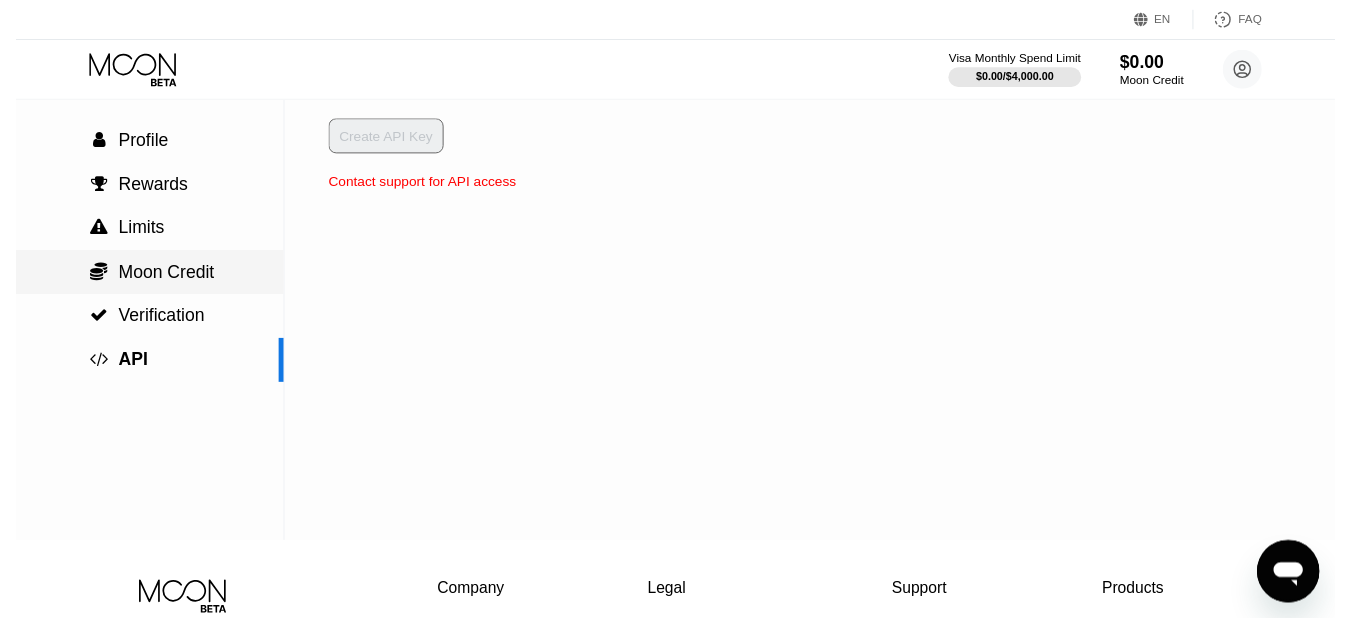 scroll, scrollTop: 0, scrollLeft: 0, axis: both 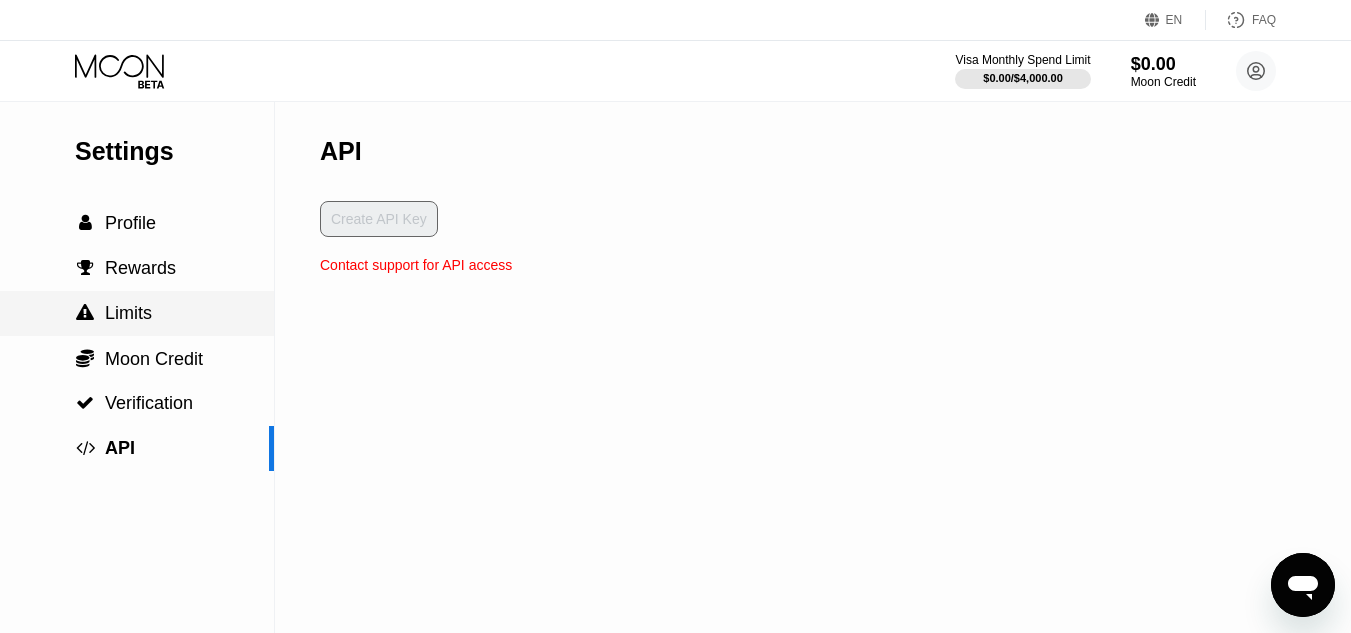click on " Limits" at bounding box center (137, 313) 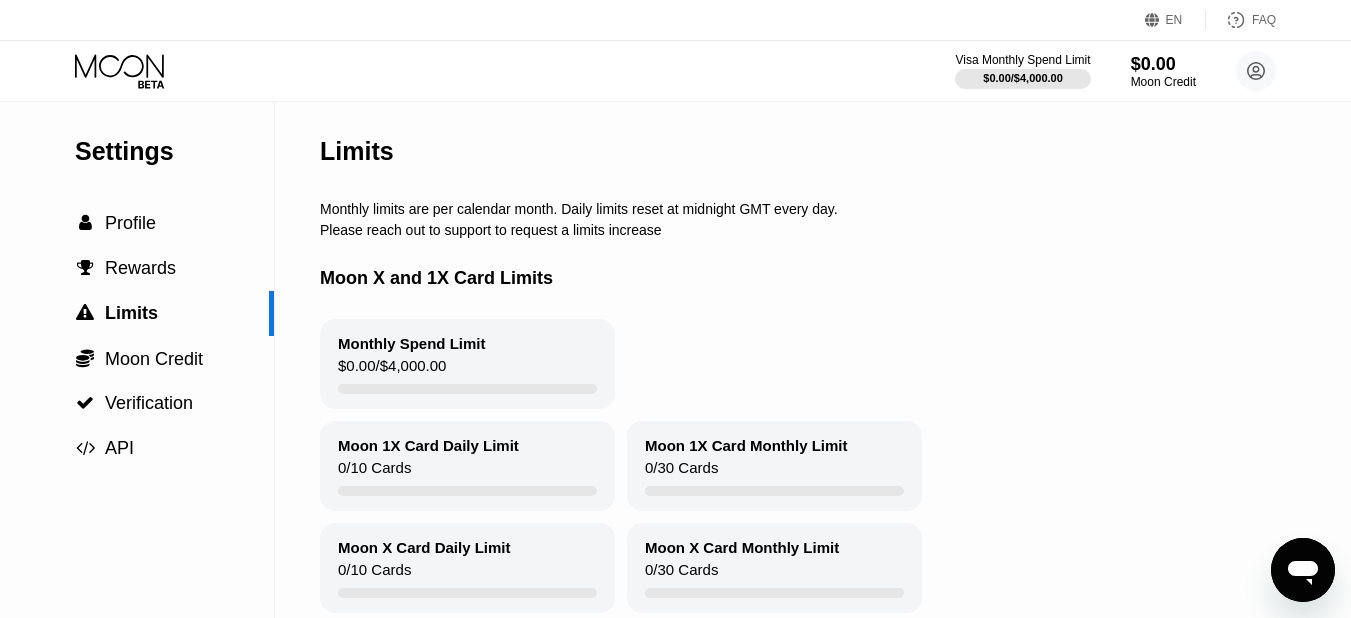 drag, startPoint x: 526, startPoint y: 411, endPoint x: 475, endPoint y: 367, distance: 67.357254 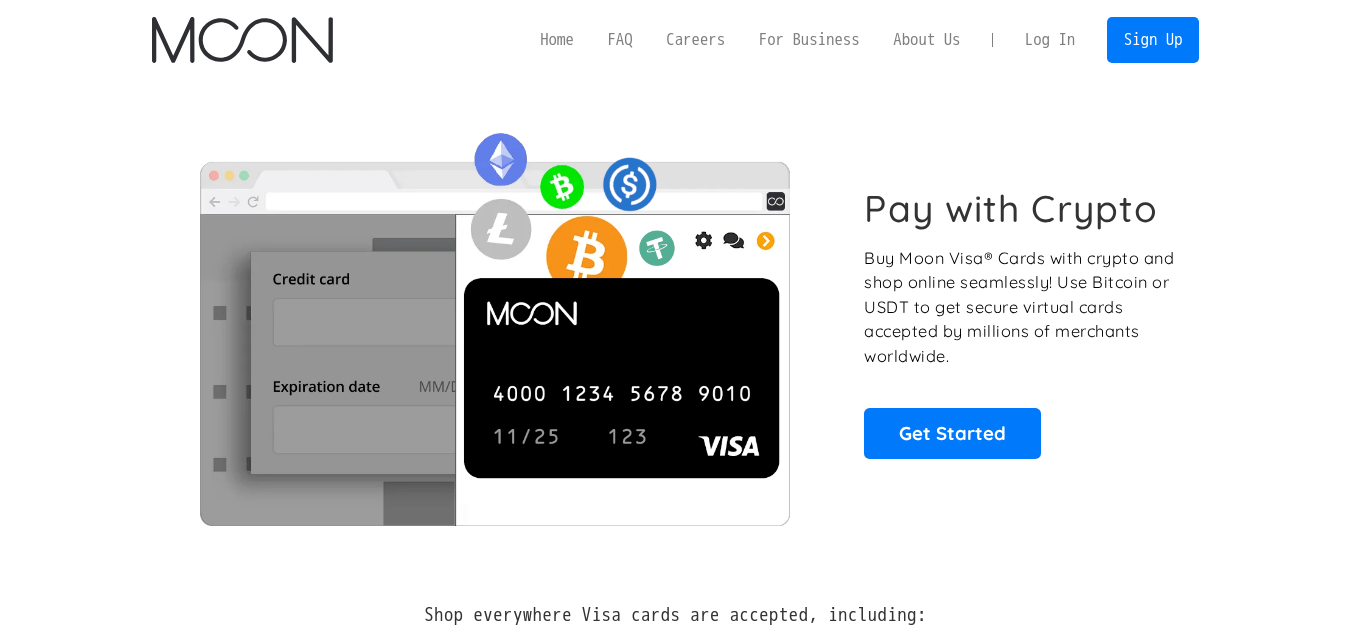 scroll, scrollTop: 0, scrollLeft: 0, axis: both 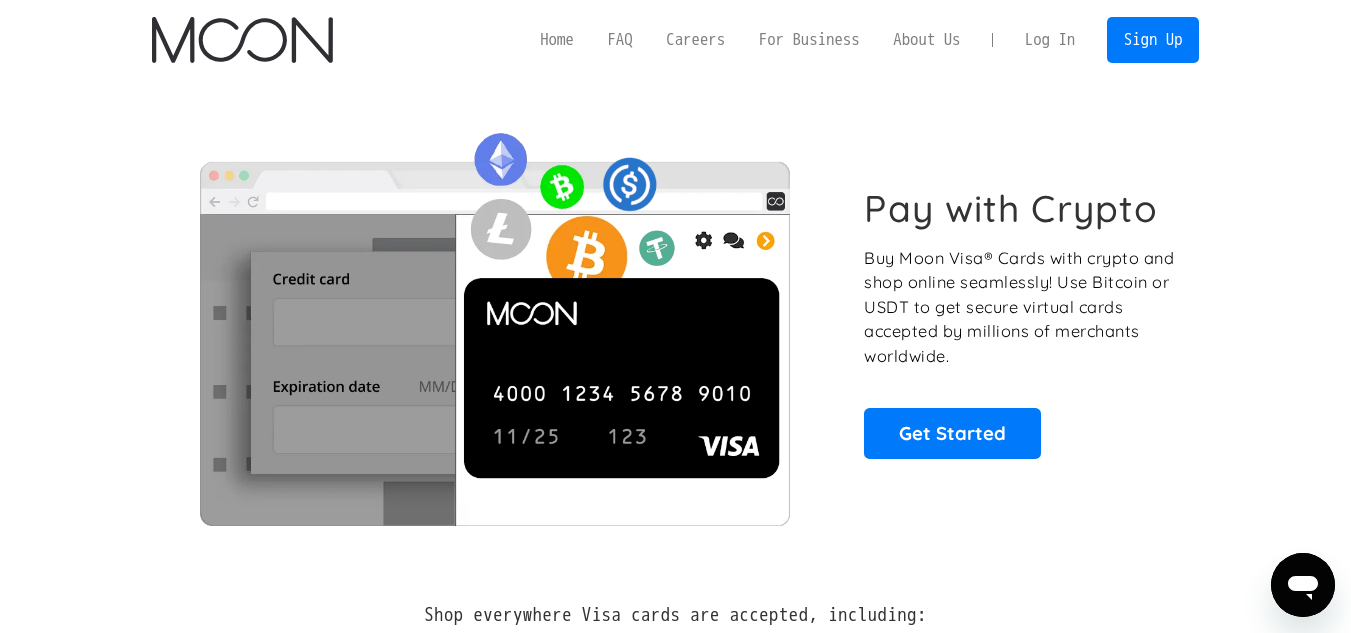 click on "Log In" at bounding box center (1050, 40) 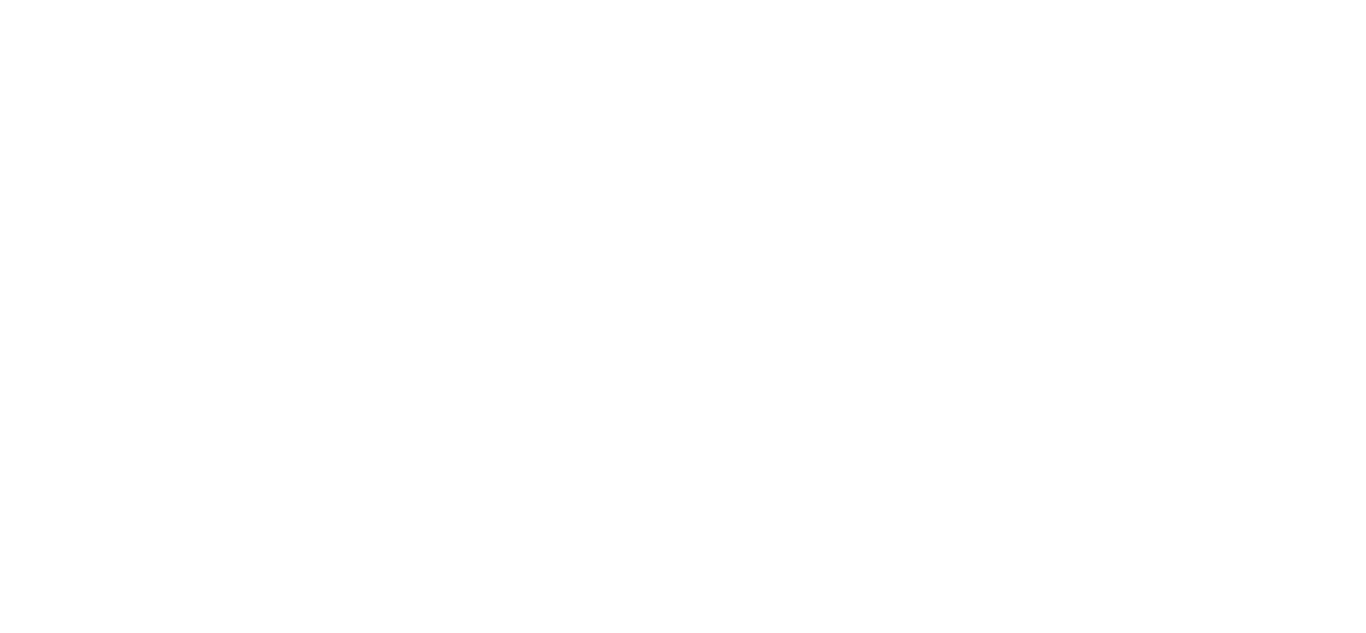 scroll, scrollTop: 0, scrollLeft: 0, axis: both 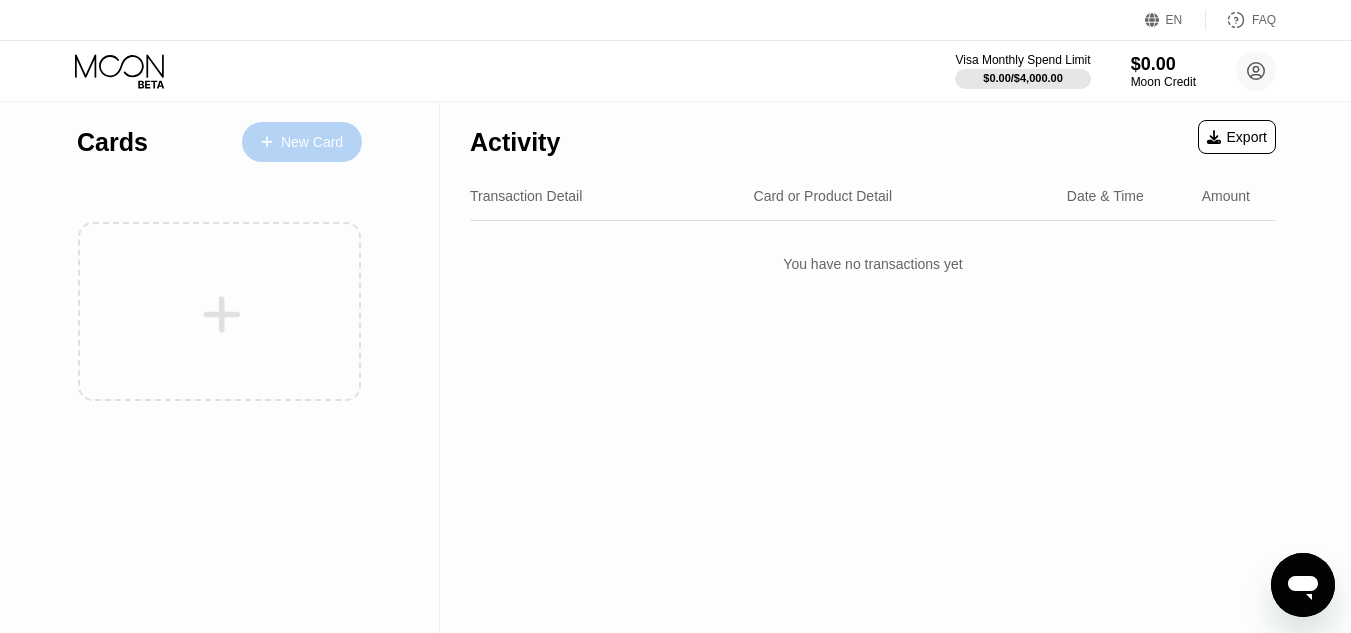 click on "New Card" at bounding box center [302, 142] 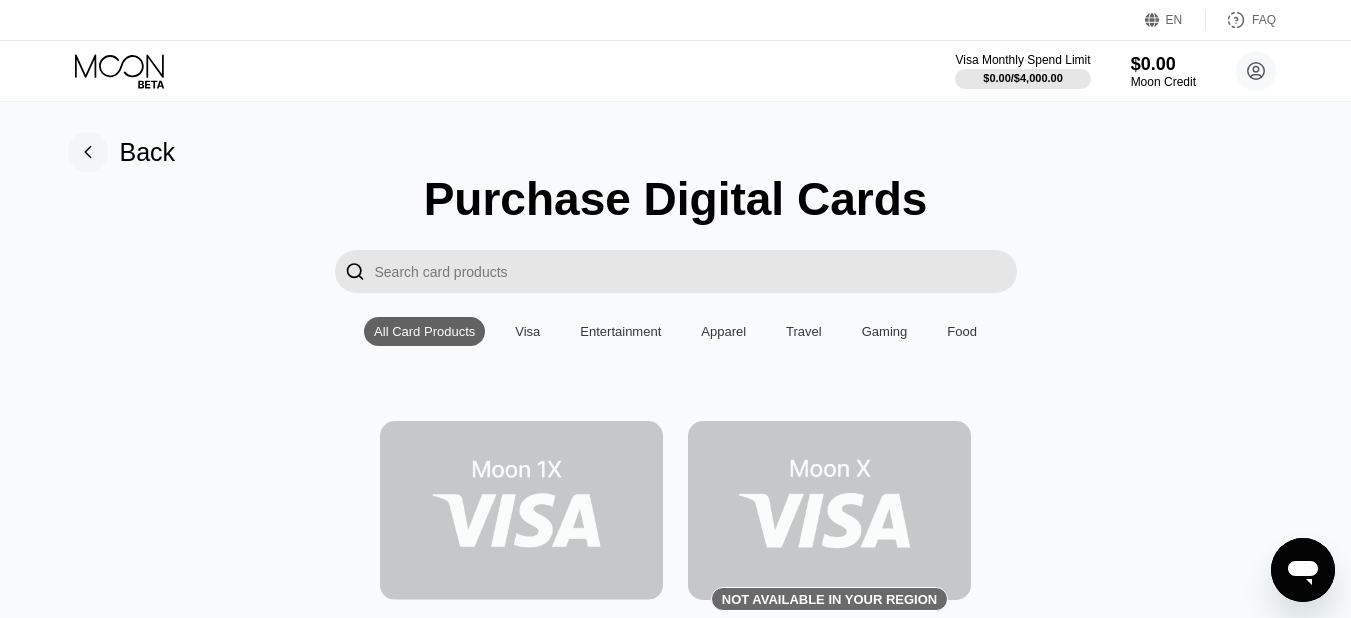 click at bounding box center (521, 510) 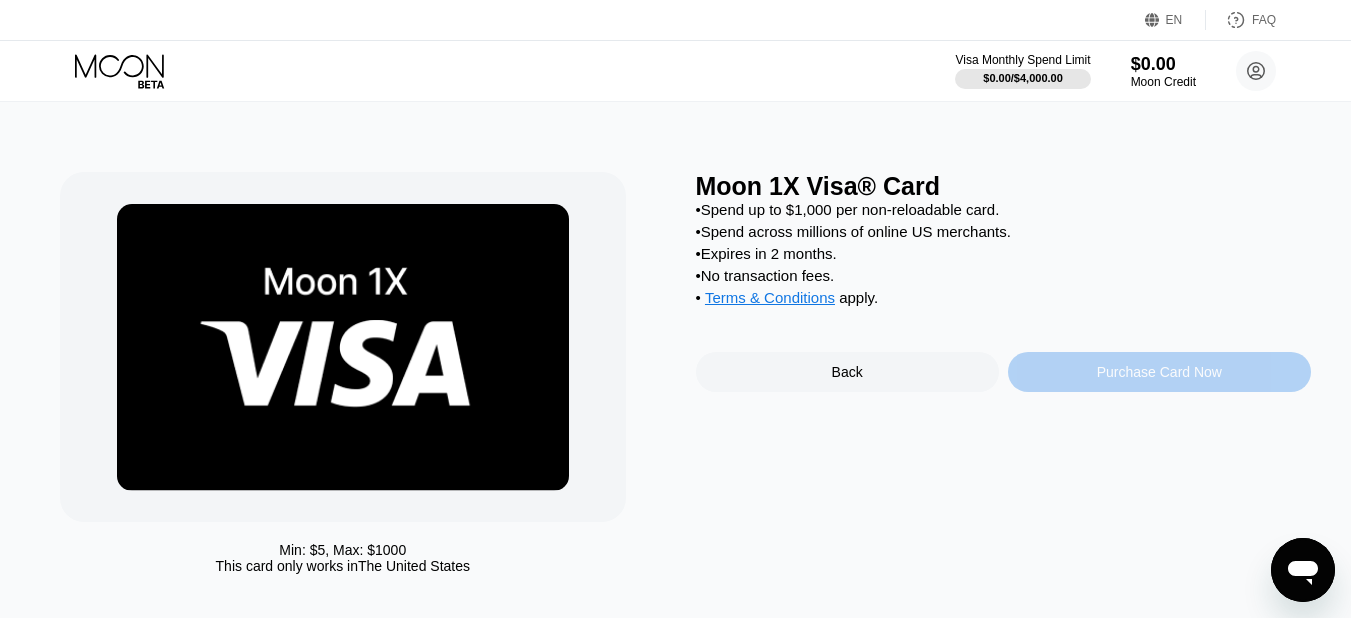 click on "Purchase Card Now" at bounding box center [1159, 372] 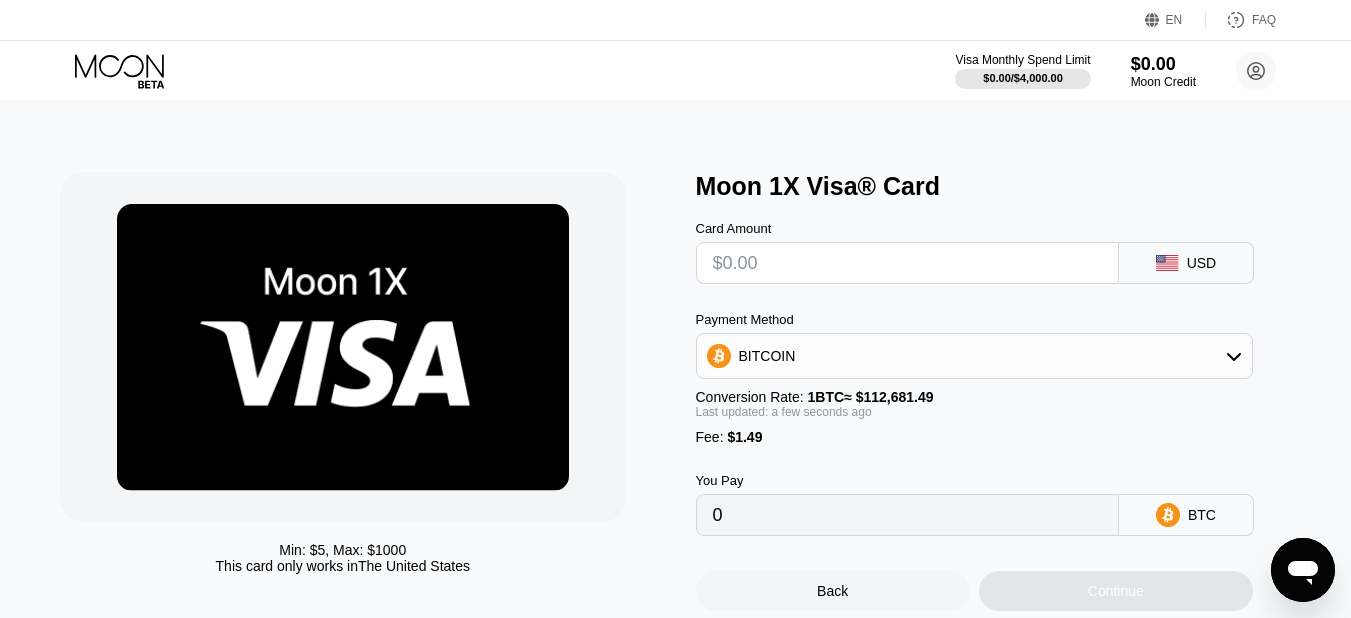 click at bounding box center (907, 263) 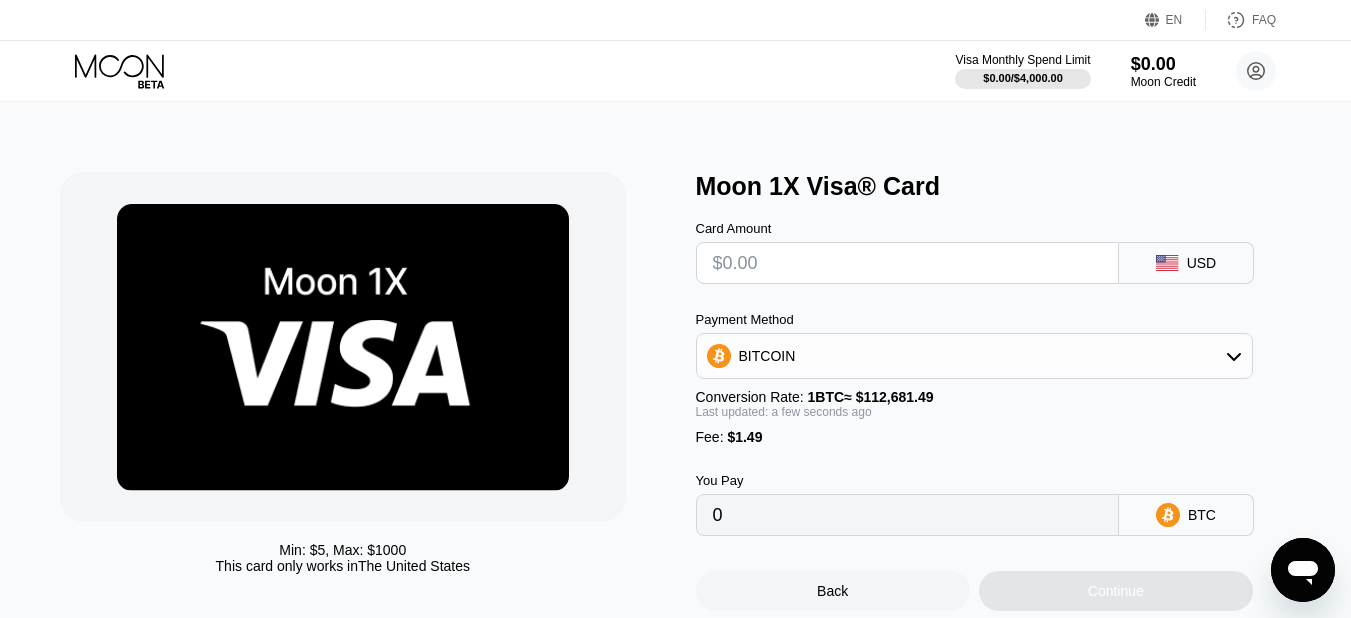 type on "$1" 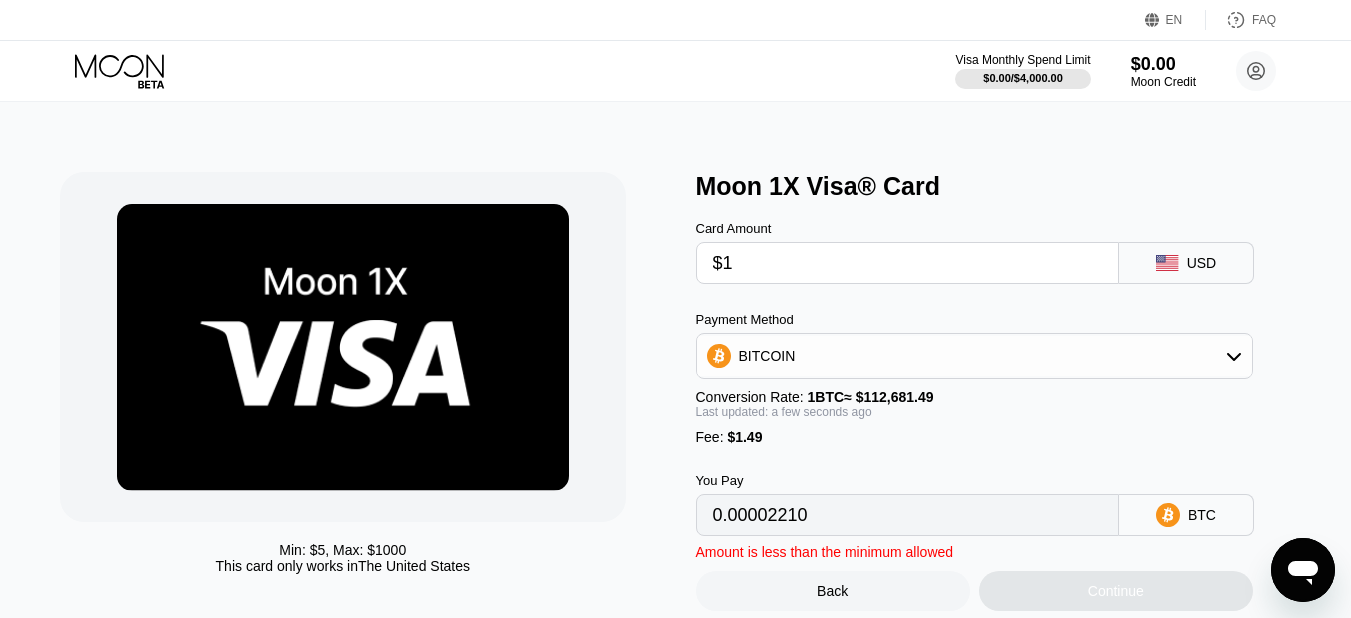 type on "0.00002210" 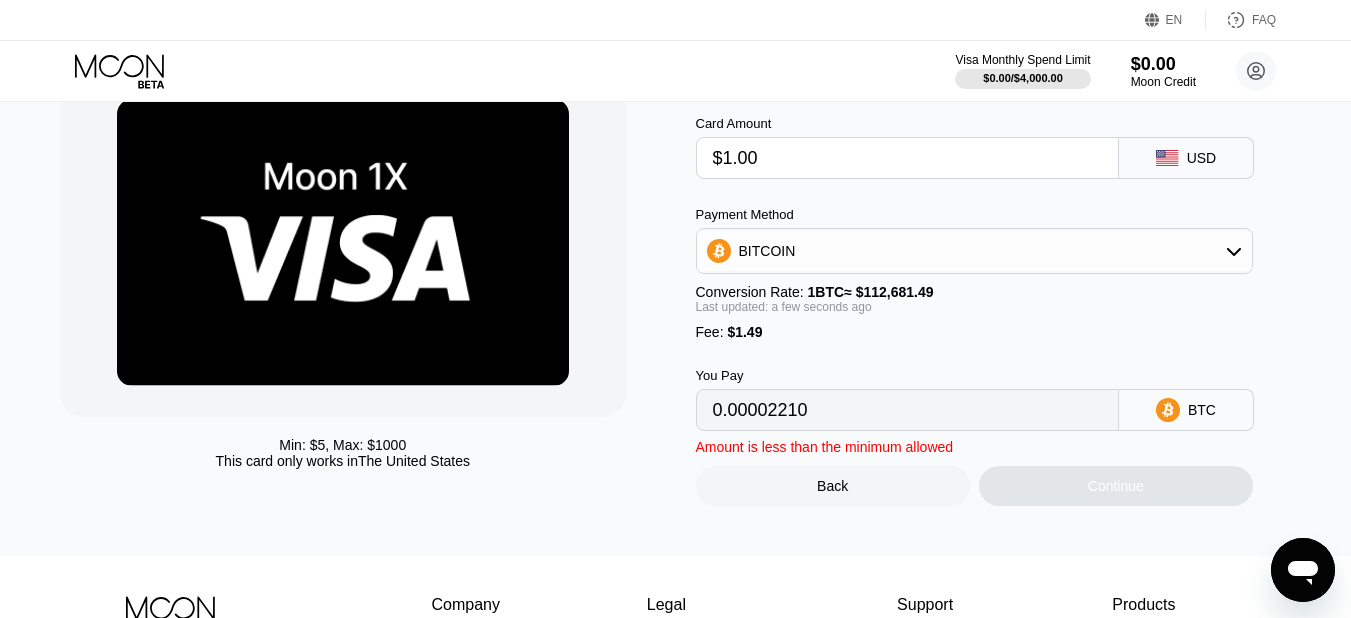 scroll, scrollTop: 120, scrollLeft: 0, axis: vertical 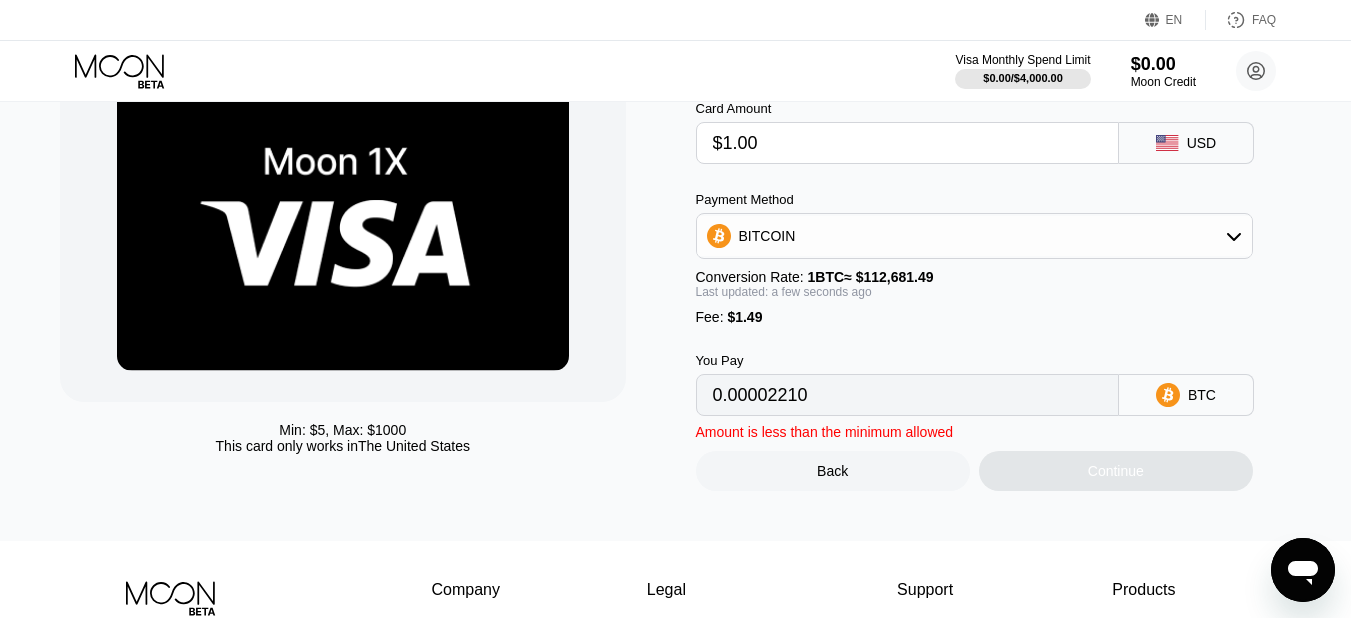 type on "$1.00" 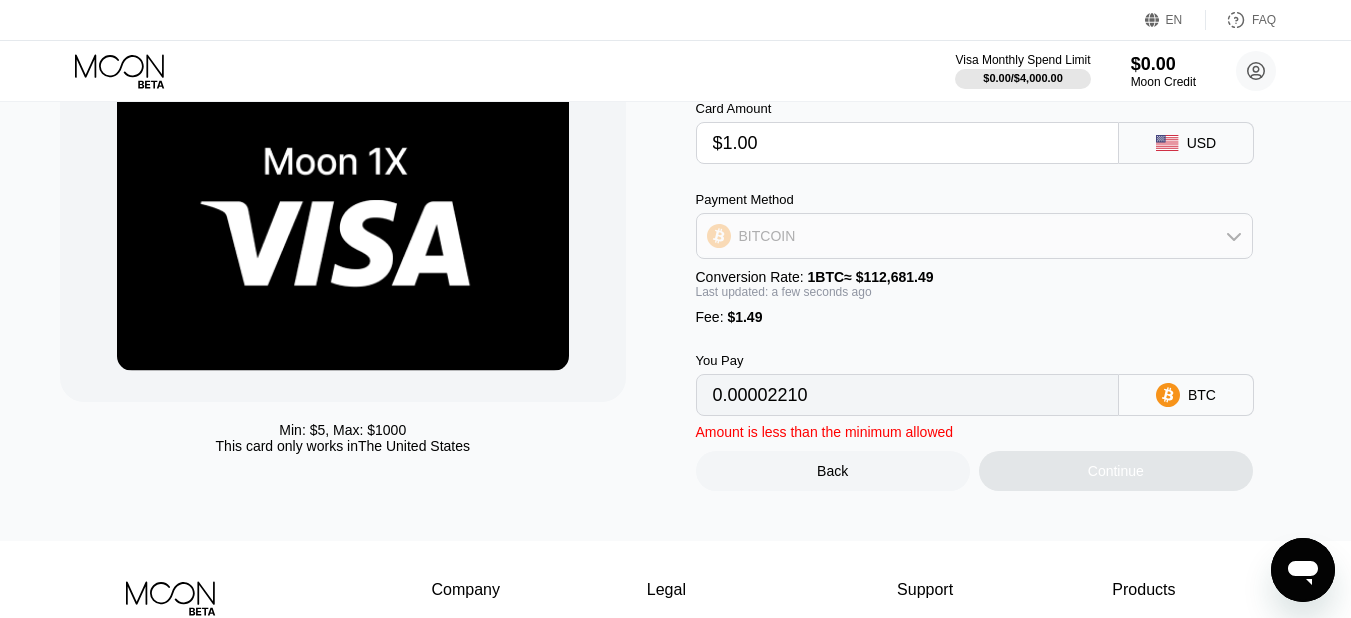 click on "BITCOIN" at bounding box center (974, 236) 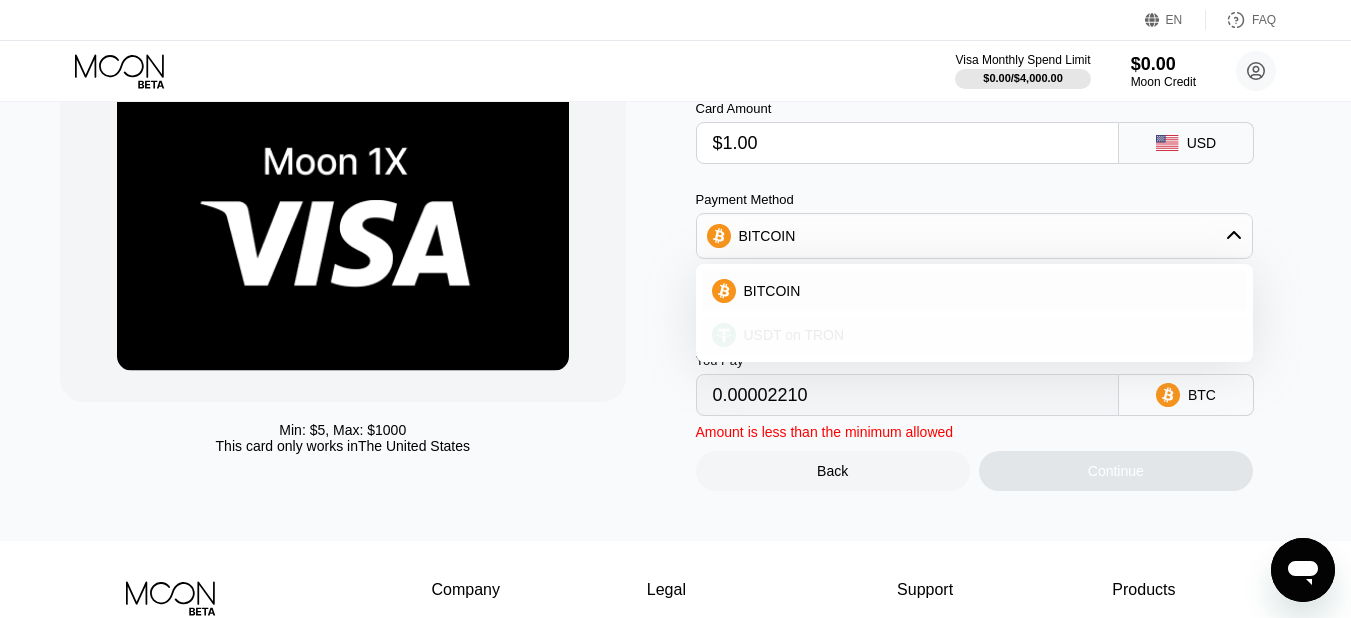 click on "USDT on TRON" at bounding box center (974, 335) 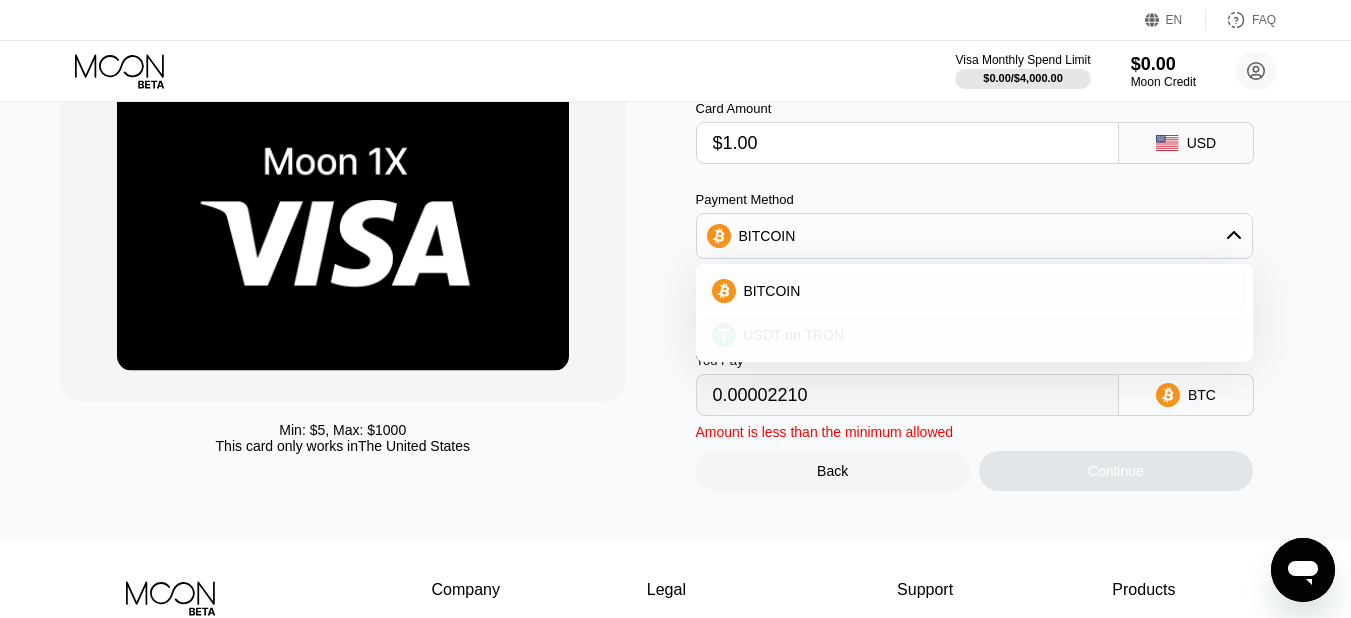 type on "2.52" 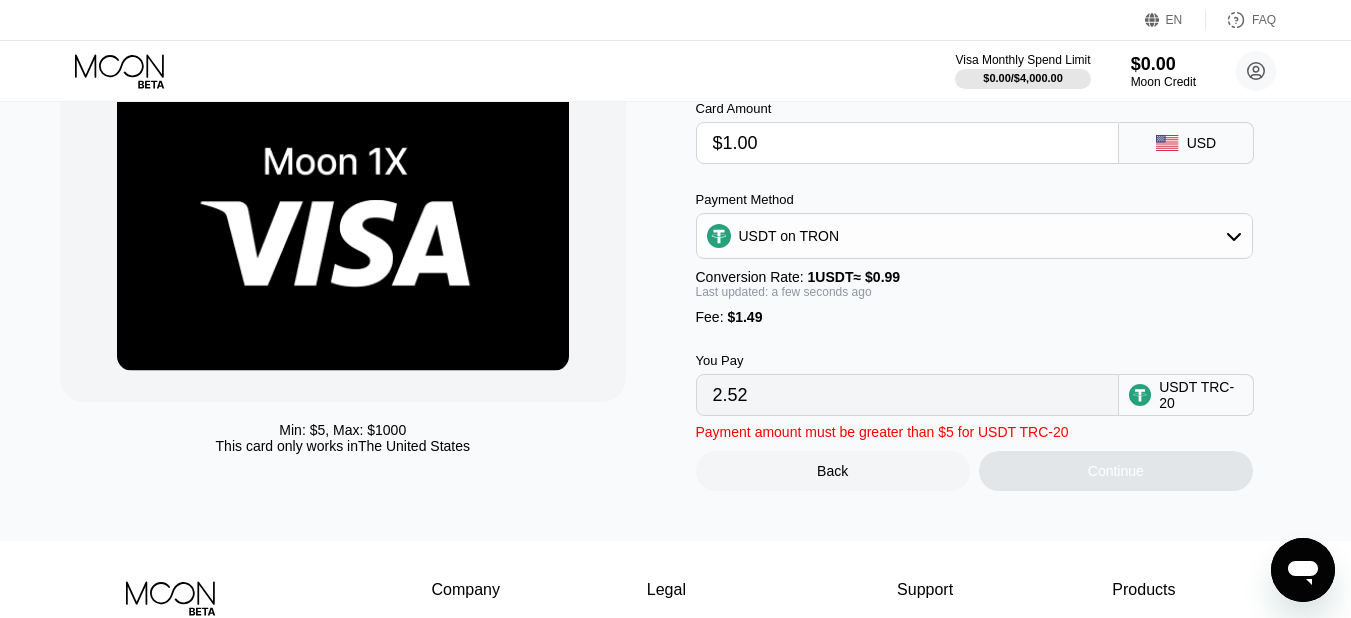 click on "USD" at bounding box center (1186, 143) 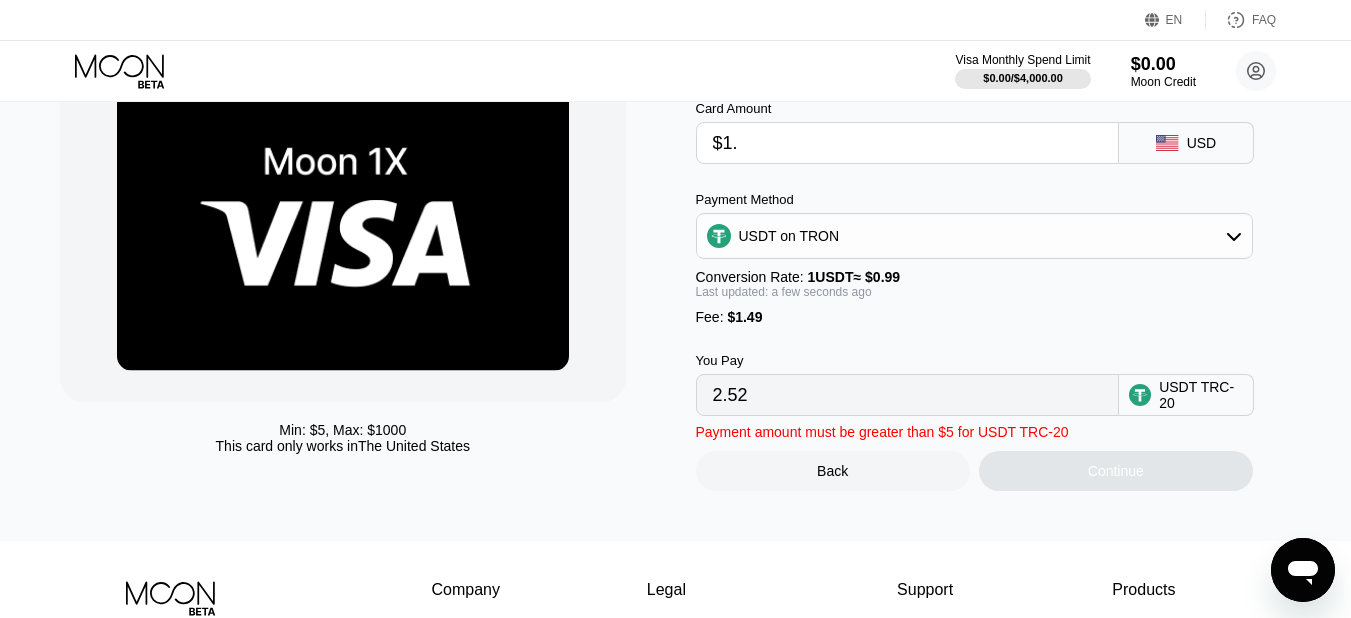 type on "$1" 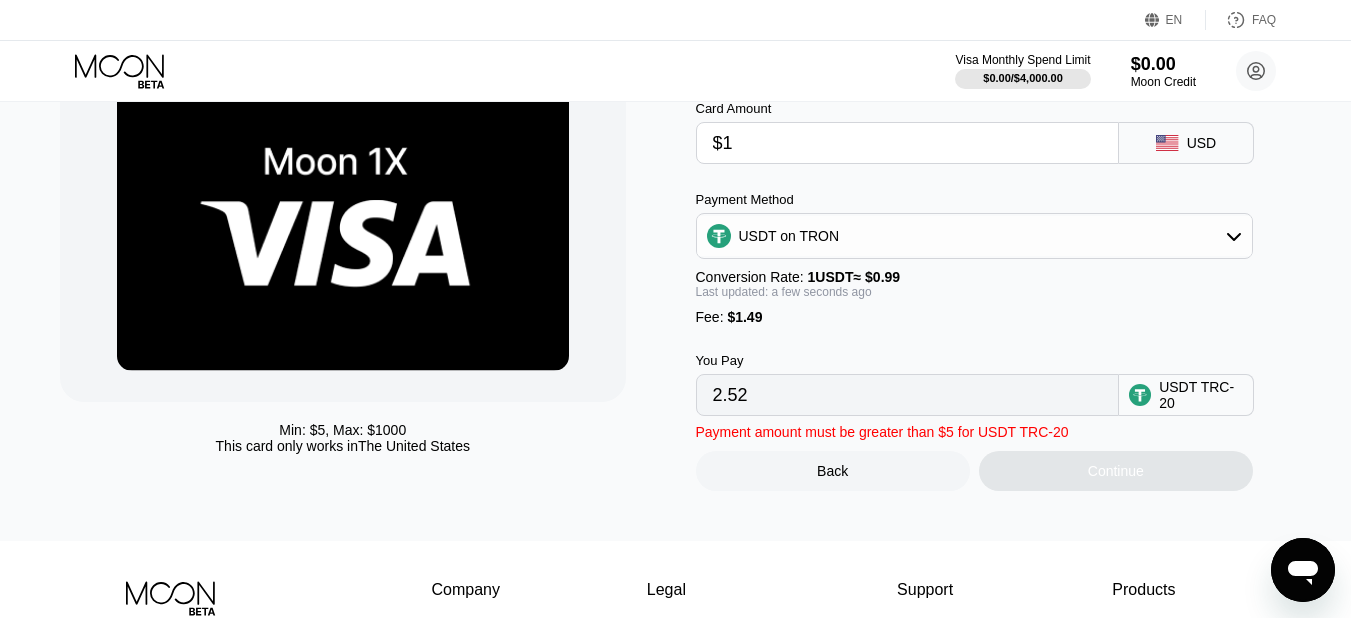 type 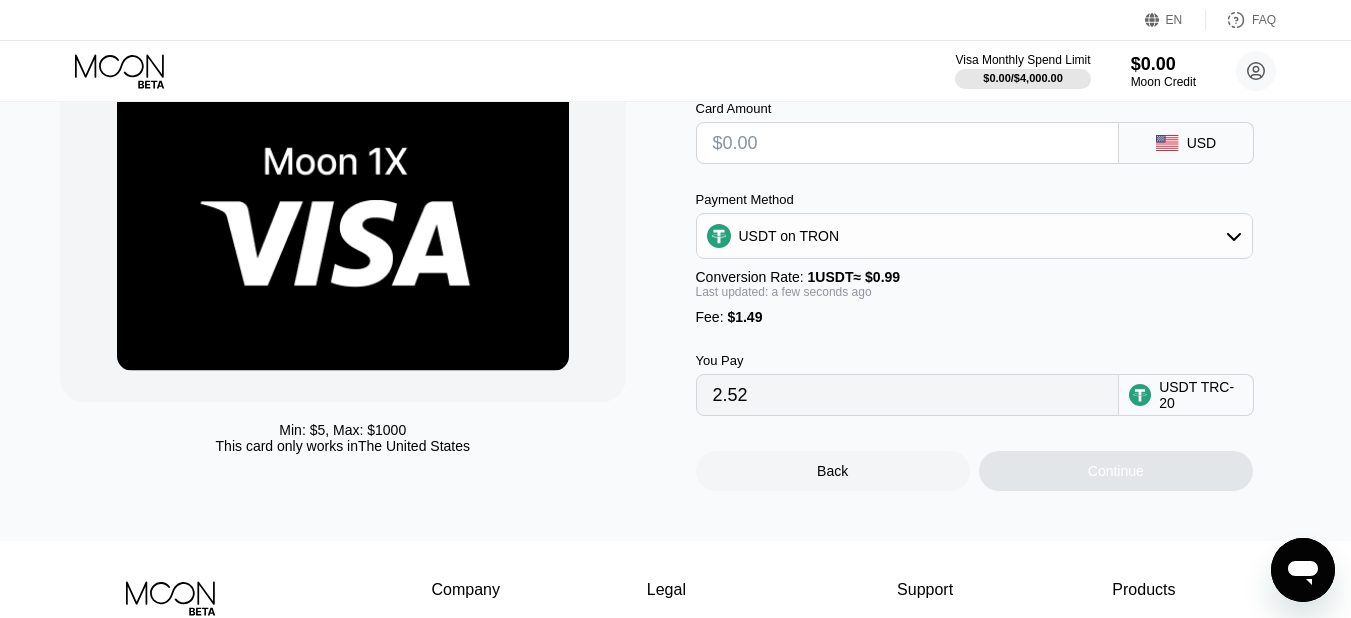 type on "0.00" 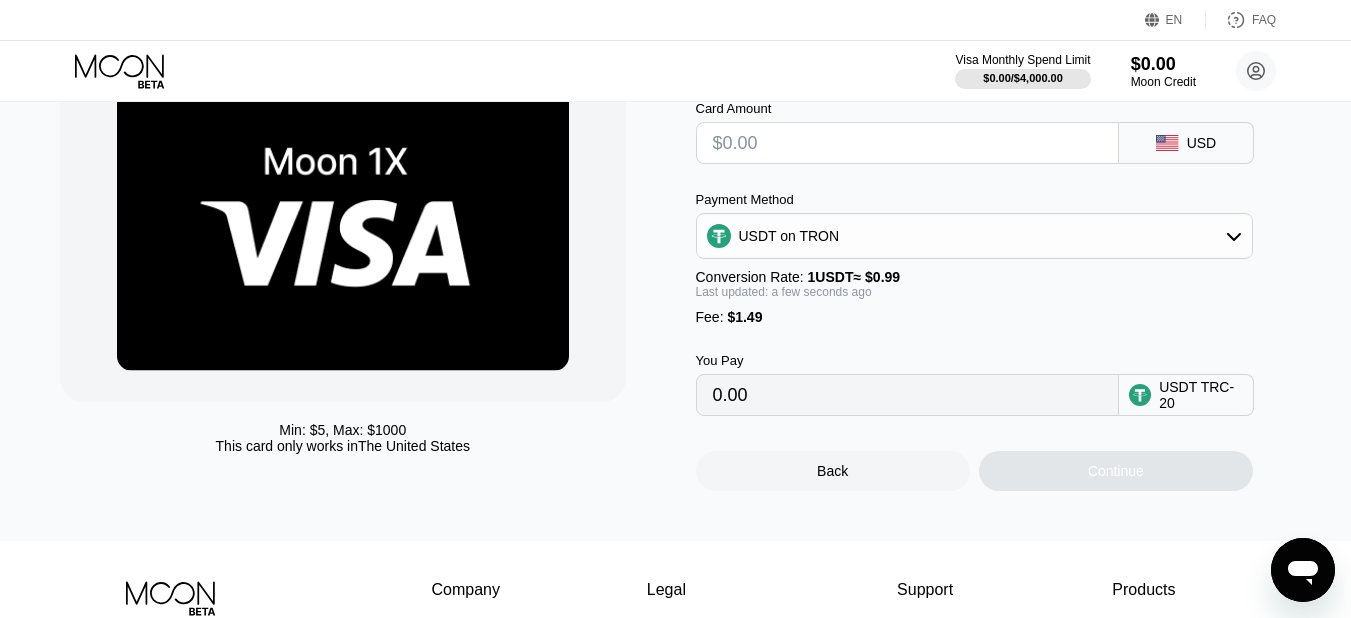 click at bounding box center [907, 143] 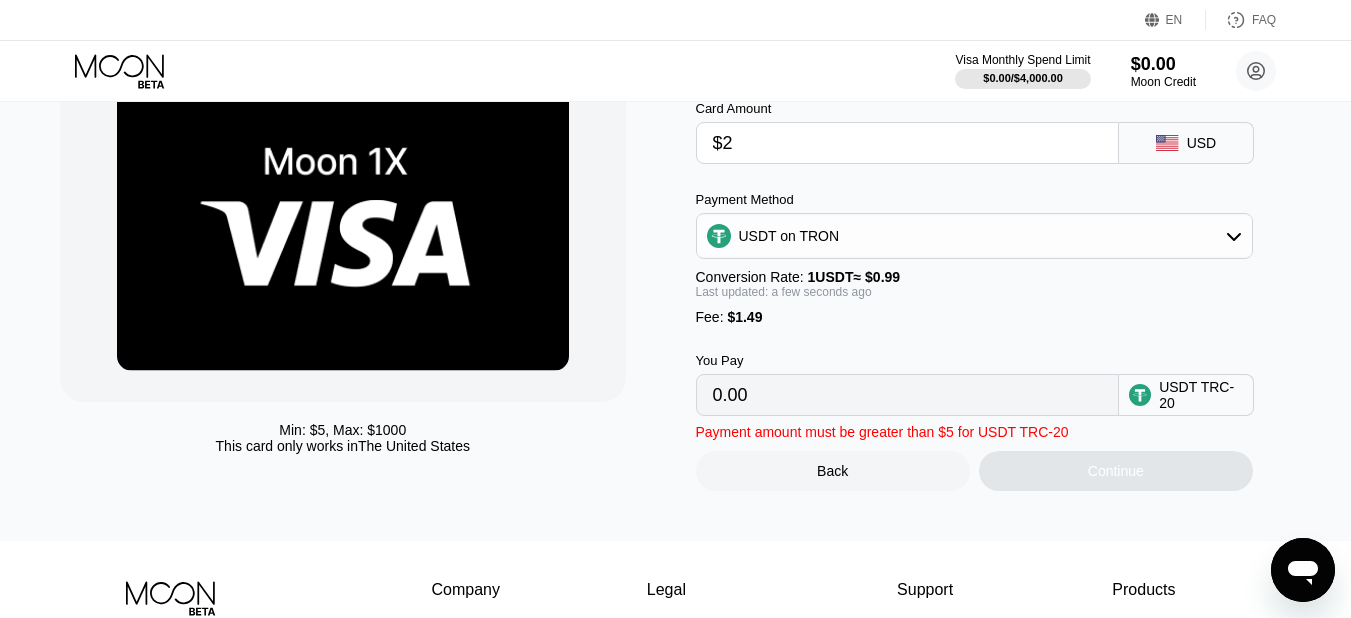 type on "3.53" 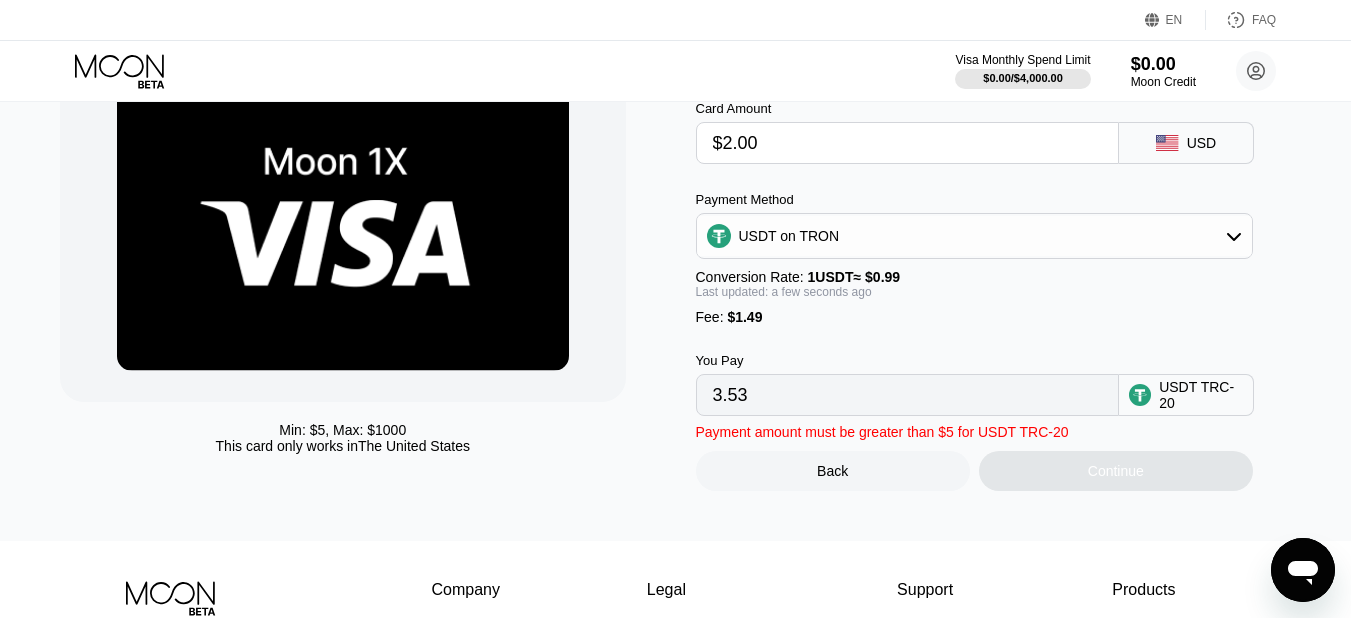 type on "$2.00" 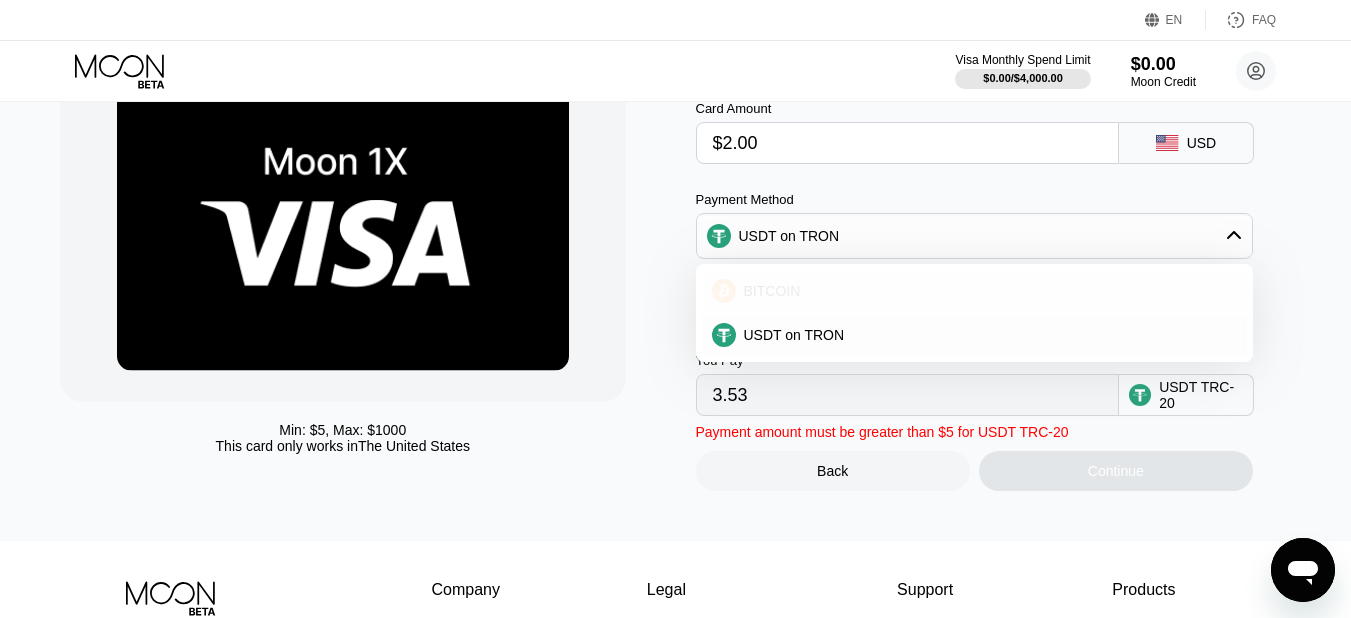 click on "BITCOIN" at bounding box center [986, 291] 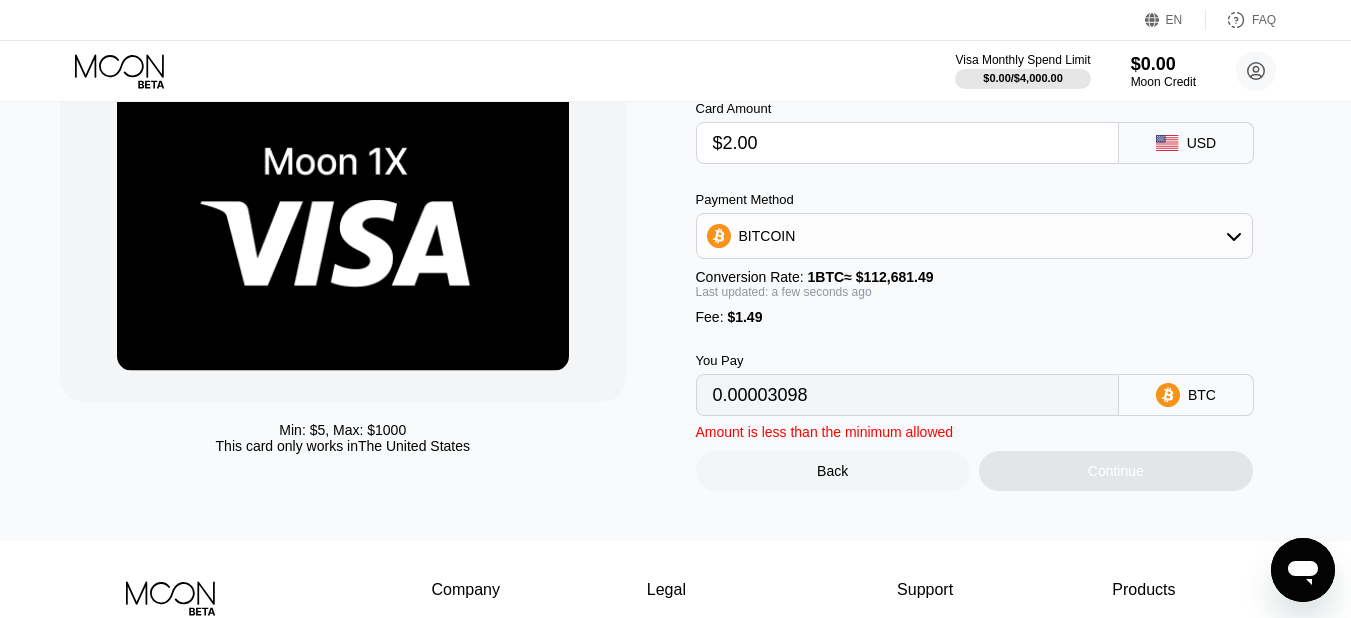 click on "$2.00" at bounding box center [907, 143] 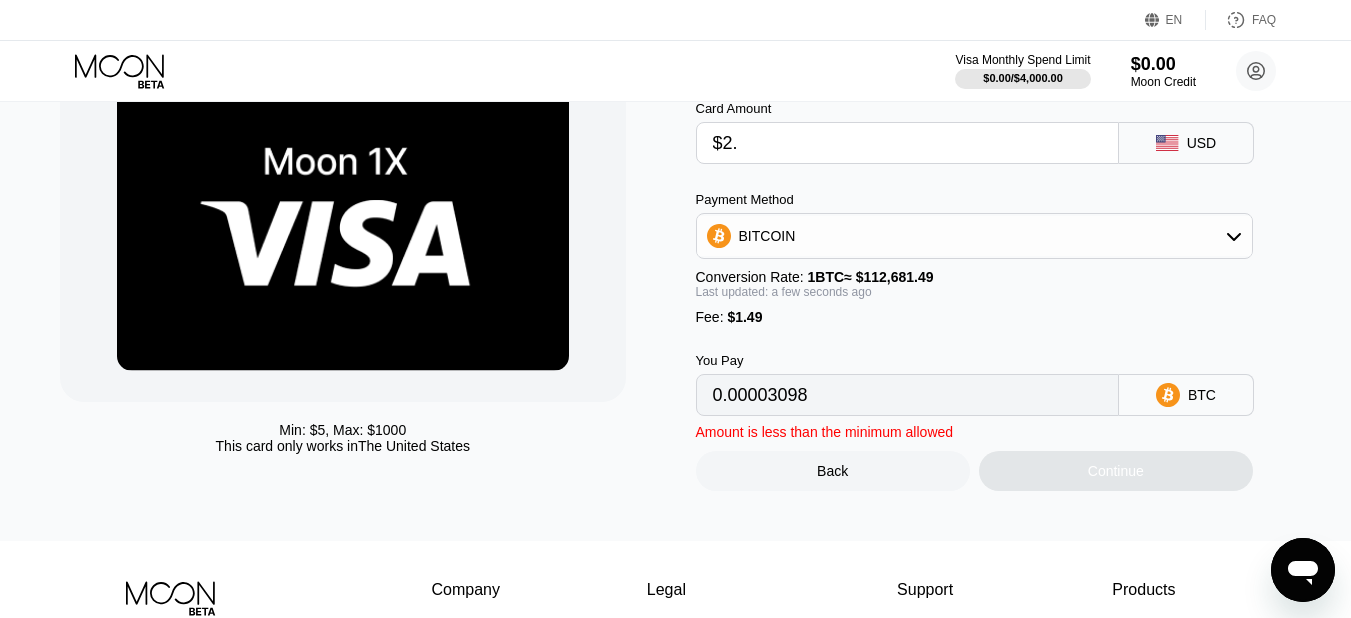 type on "$2" 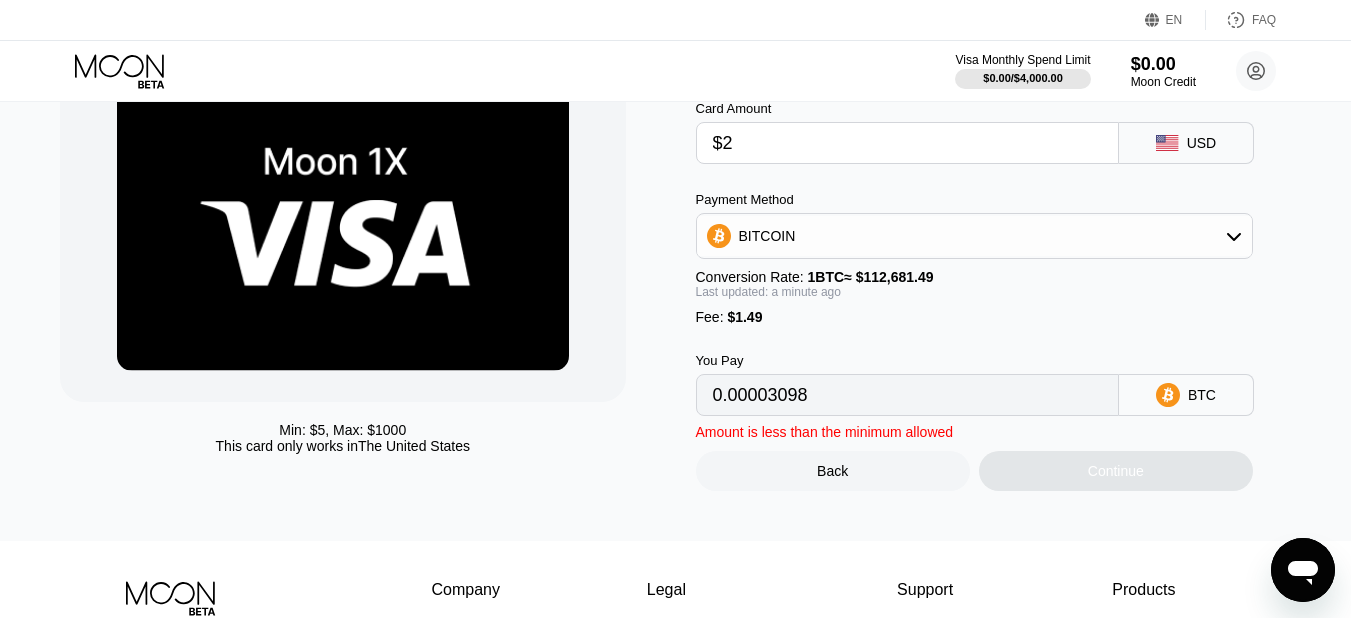 type 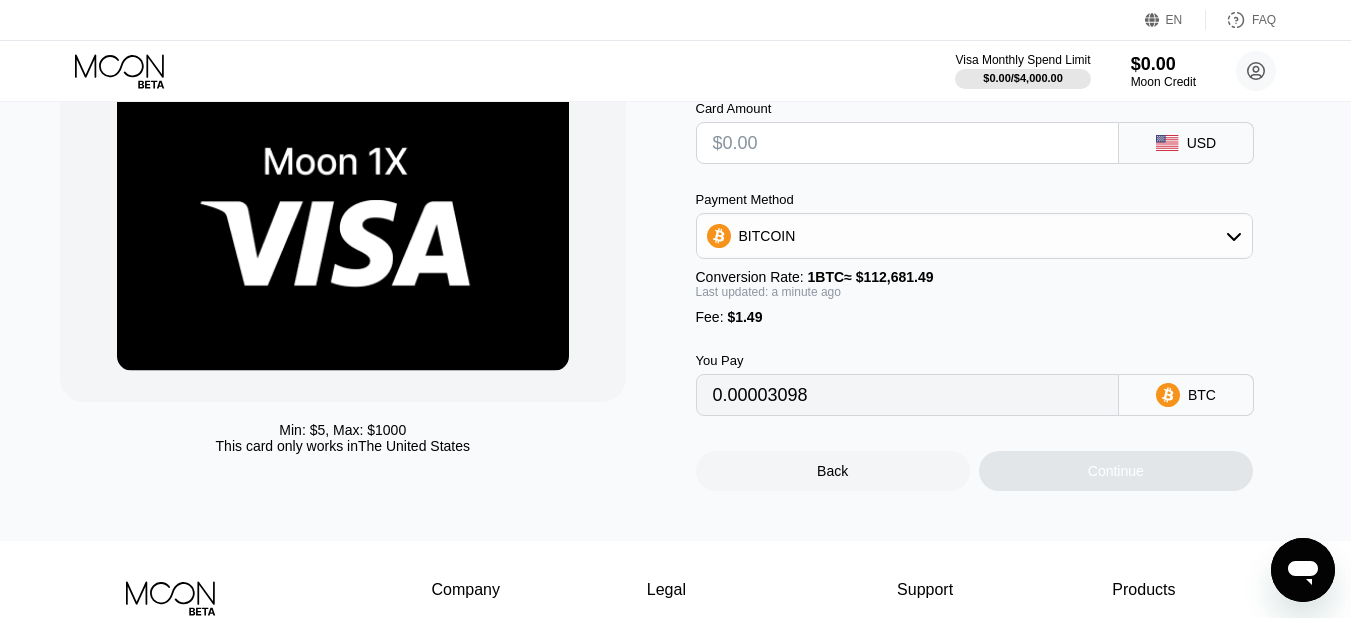 type on "0" 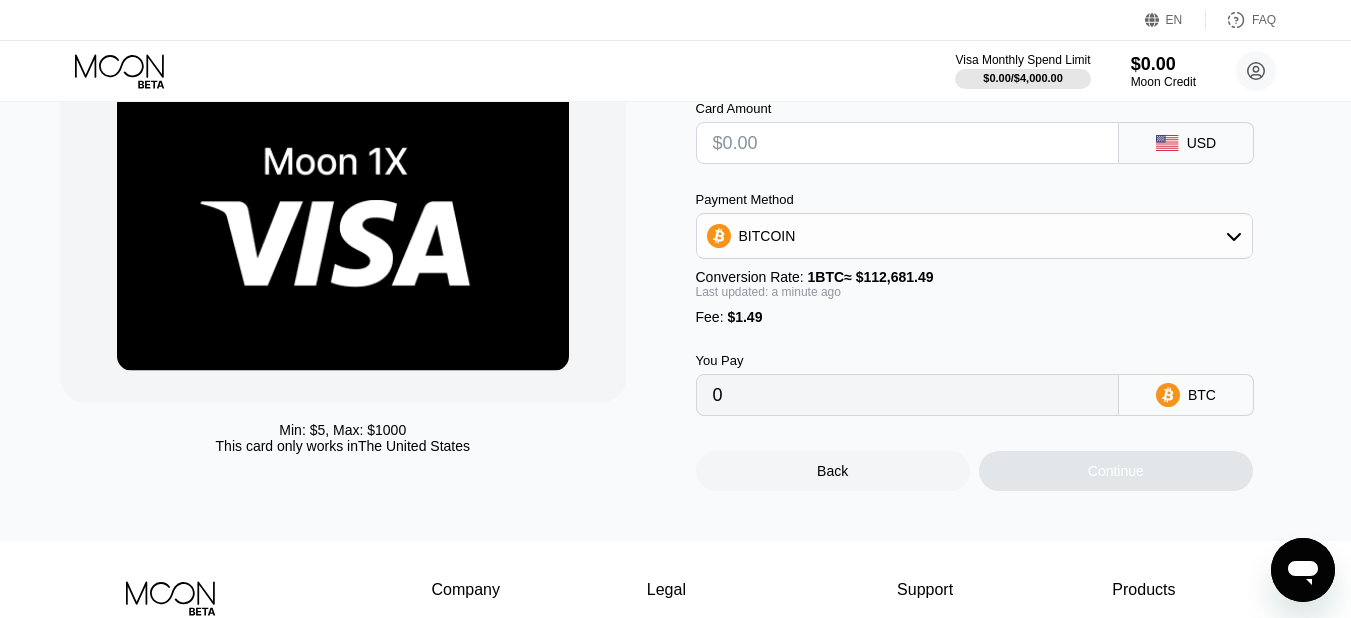 type on "$3" 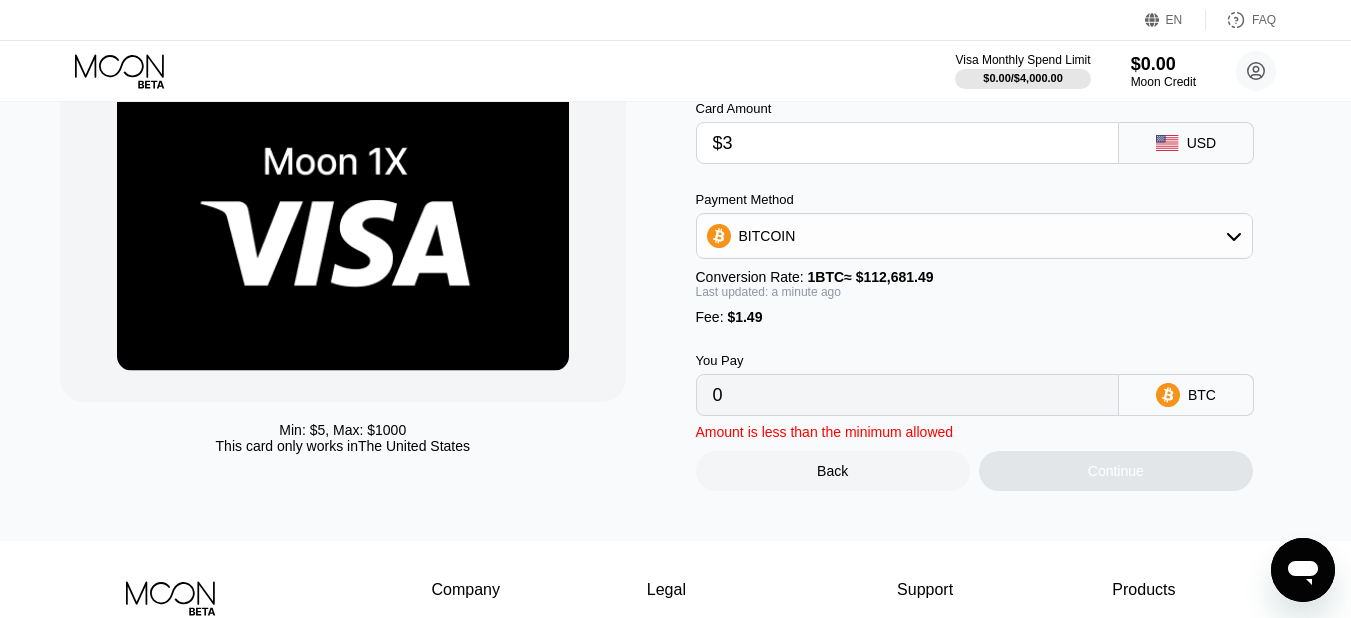 type on "0.00003985" 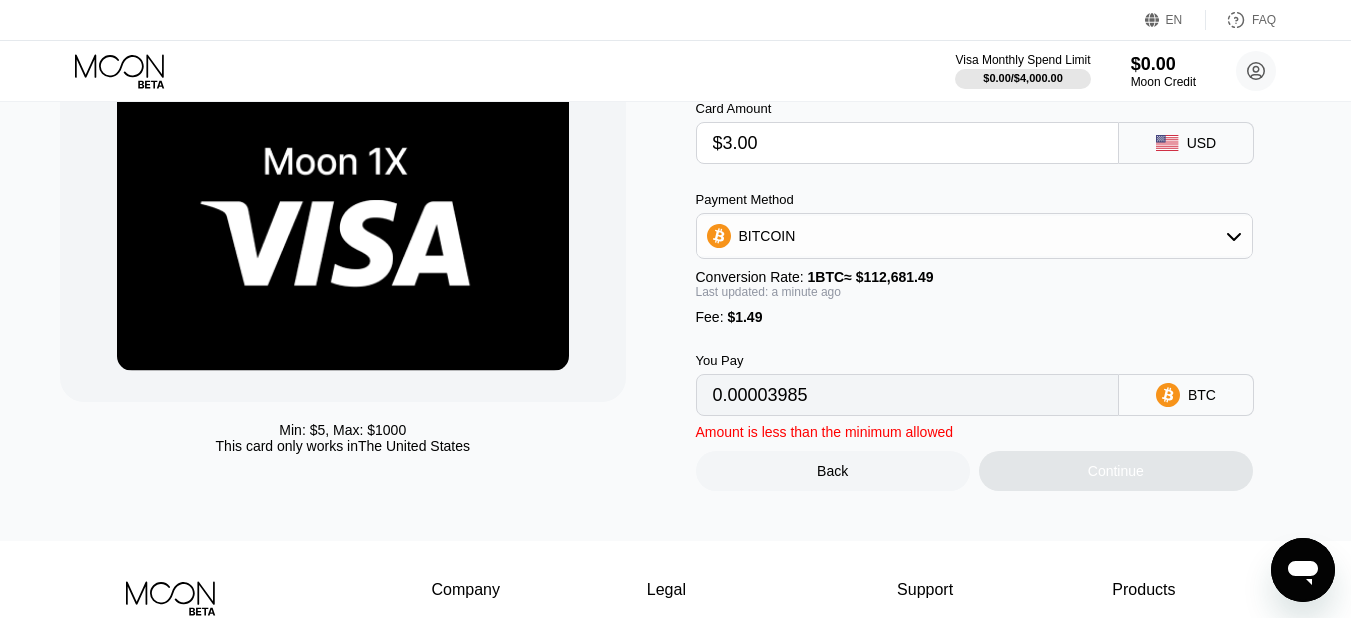 type on "$3.00" 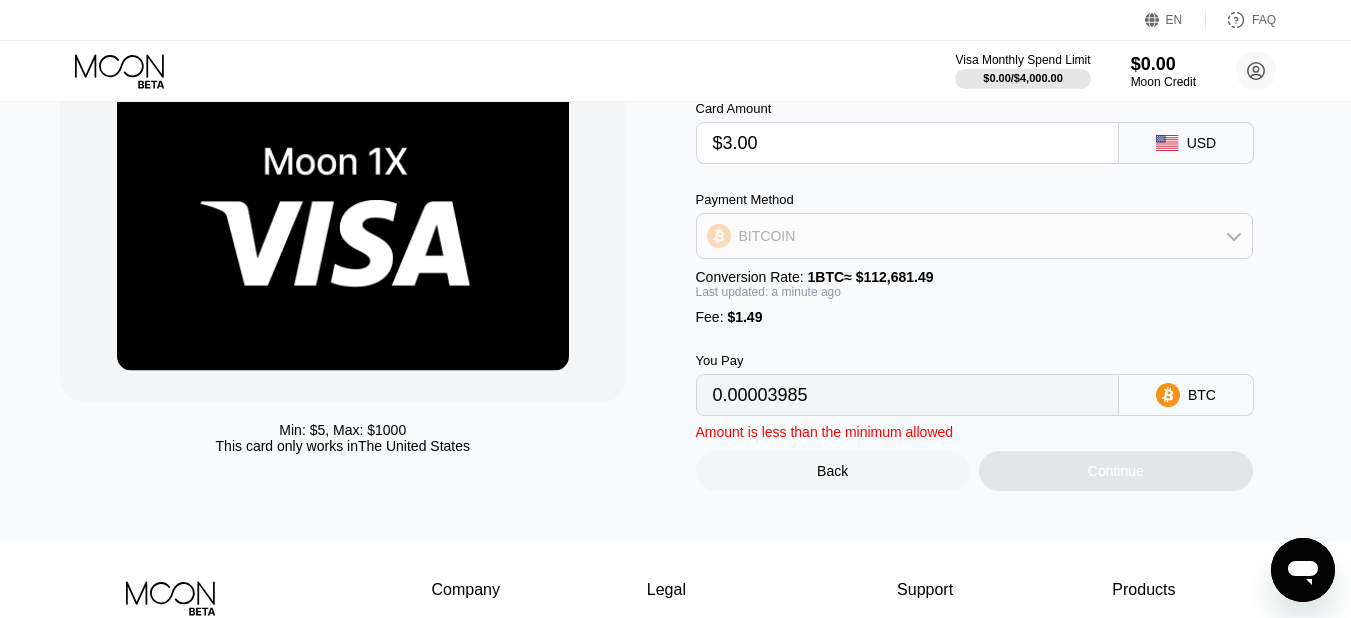 click on "BITCOIN" at bounding box center (974, 236) 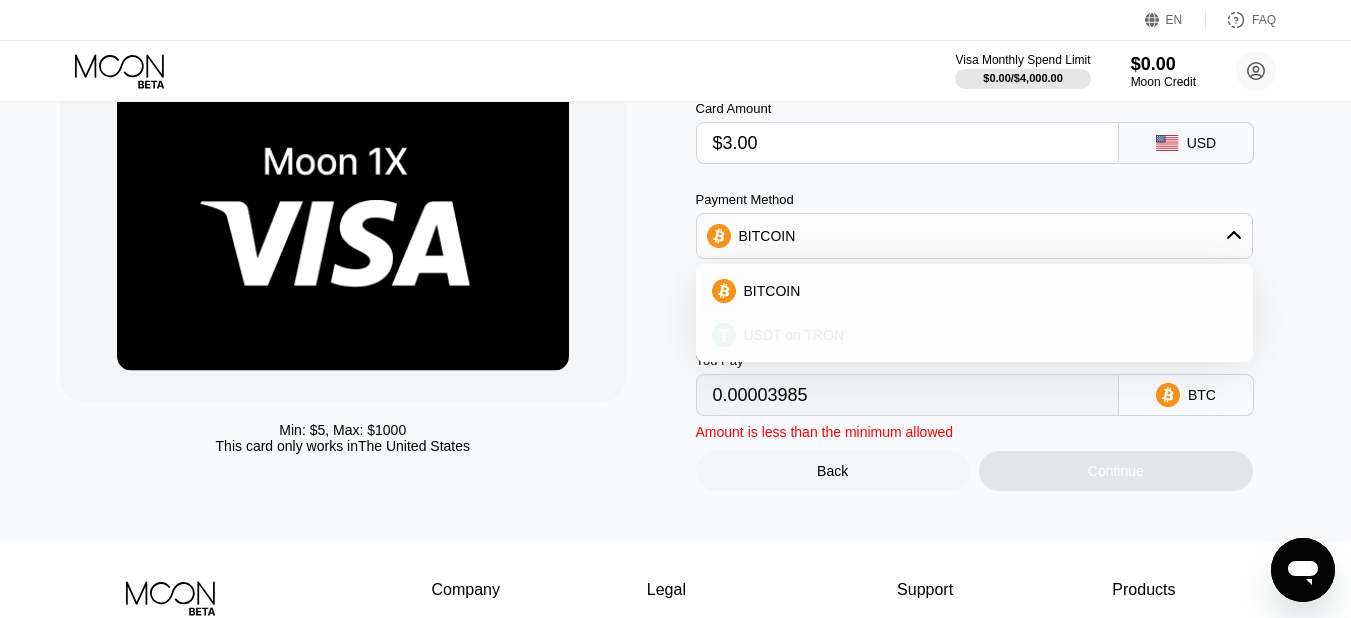 click on "USDT on TRON" at bounding box center [986, 335] 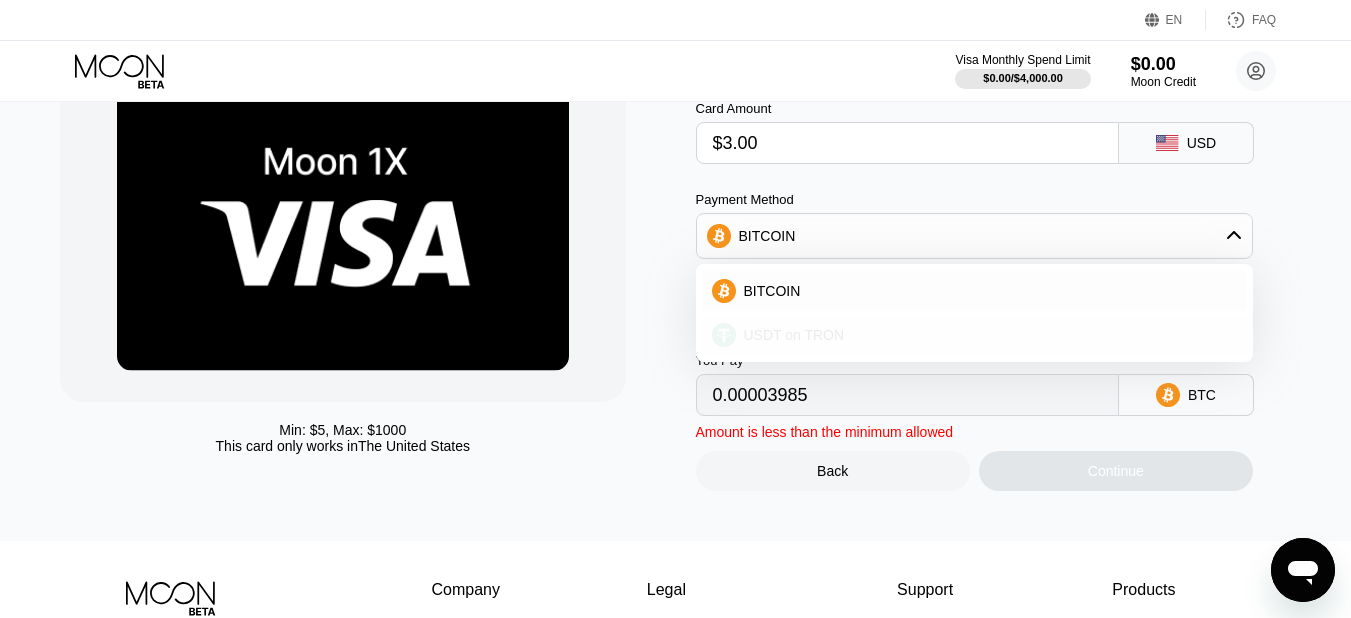 type on "4.54" 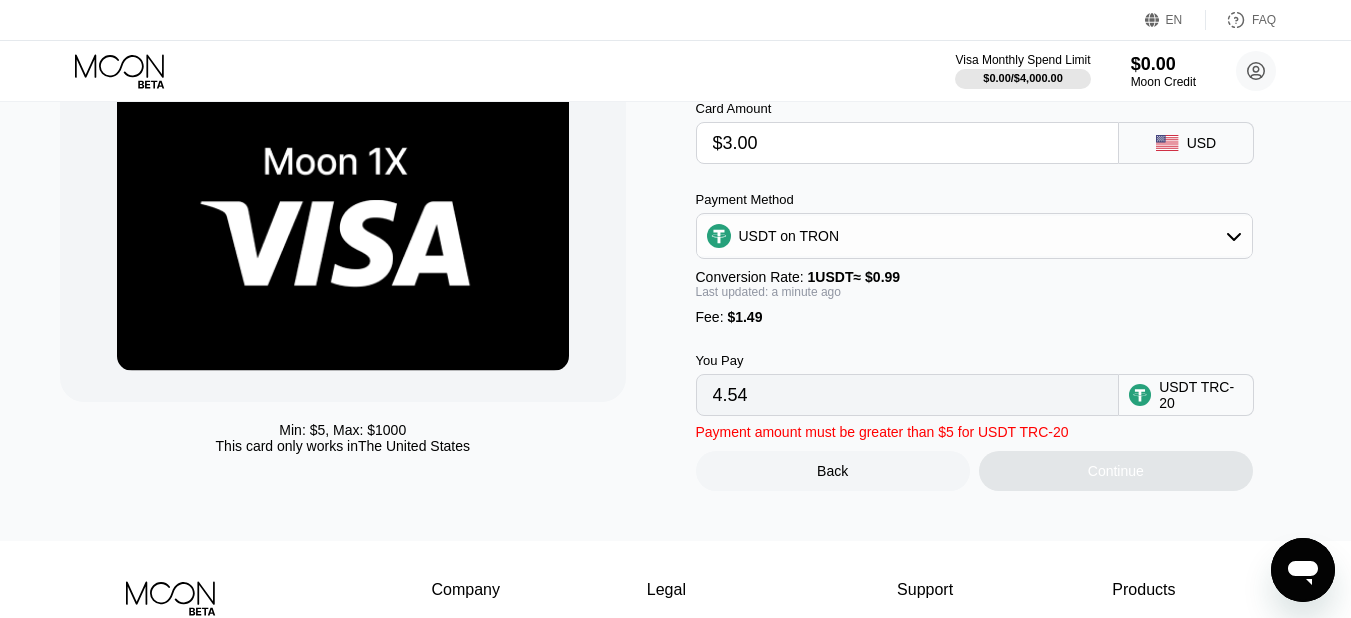 drag, startPoint x: 1099, startPoint y: 319, endPoint x: 819, endPoint y: 489, distance: 327.56677 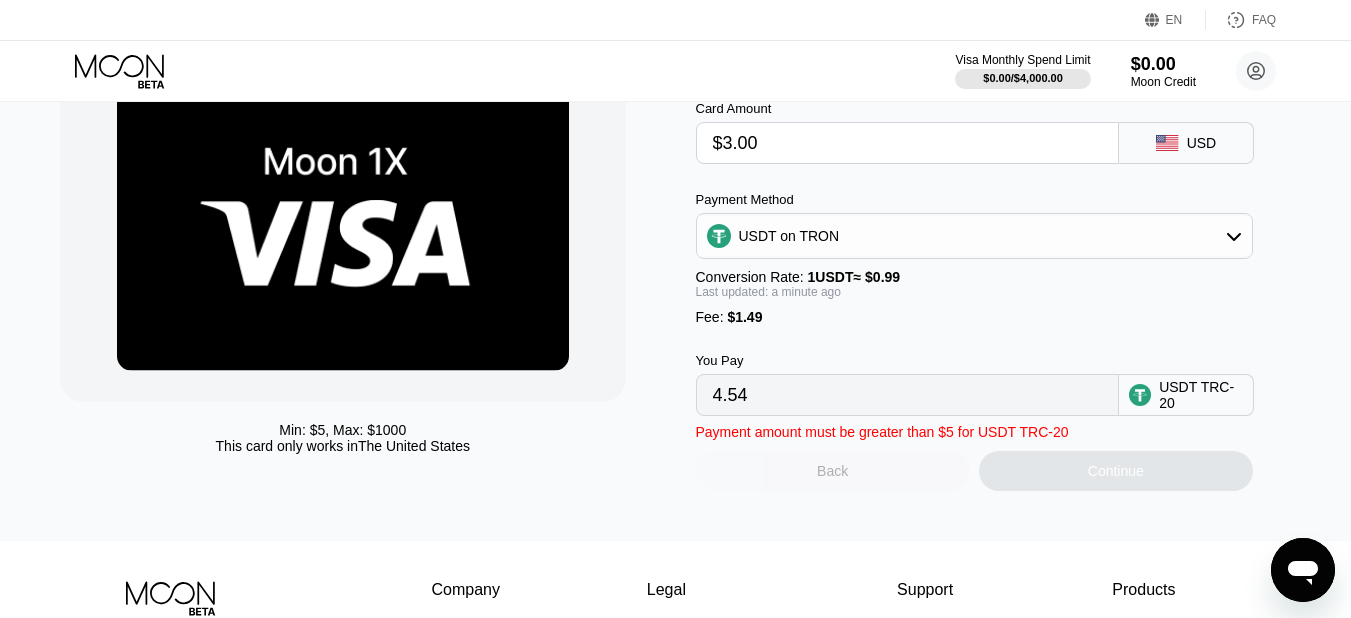click on "Back" at bounding box center [832, 471] 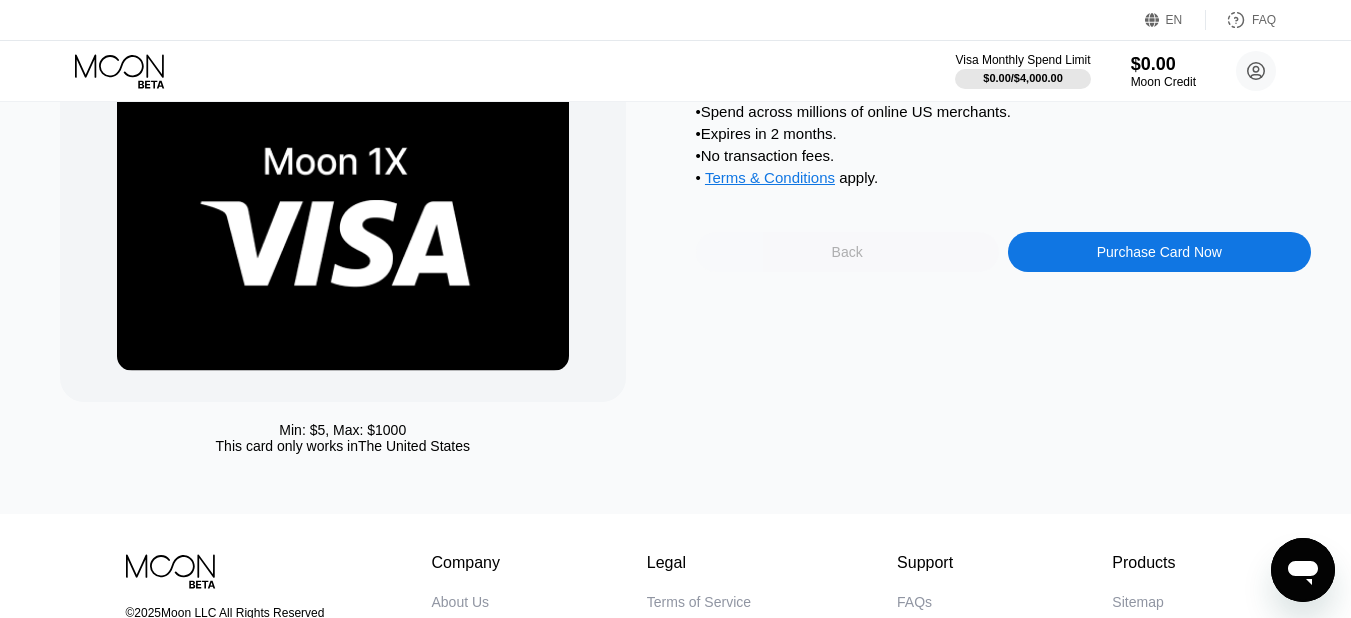 click on "Back" at bounding box center (847, 252) 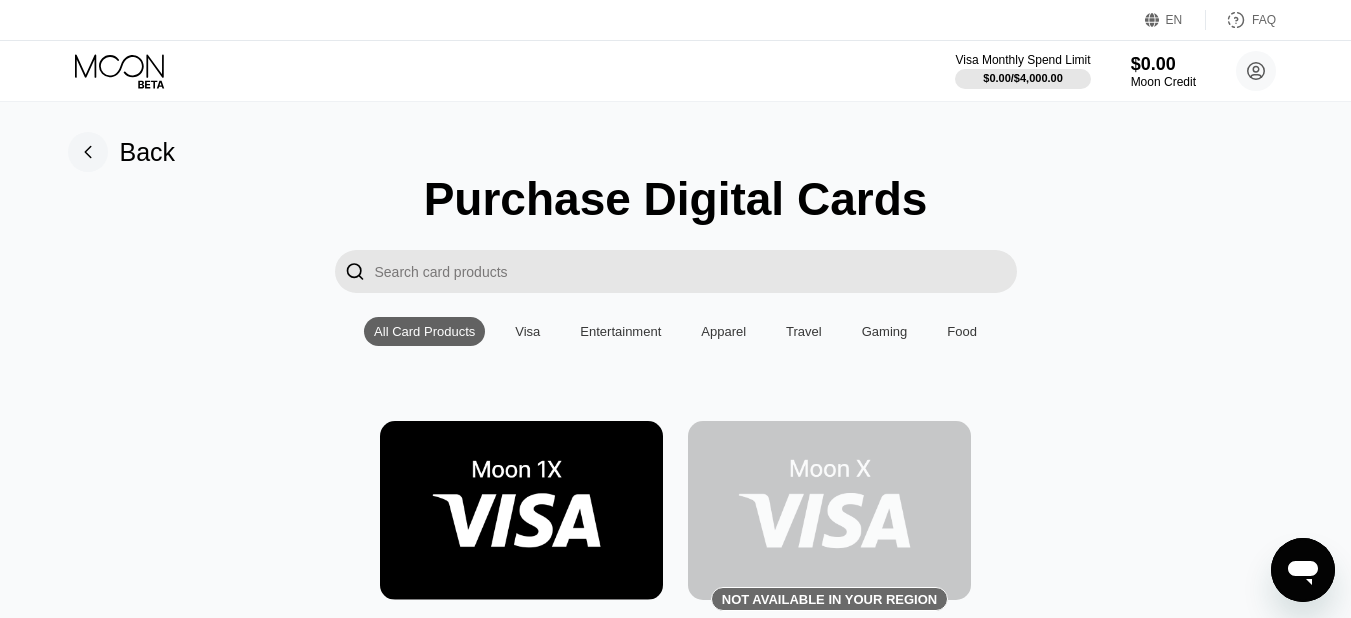scroll, scrollTop: 0, scrollLeft: 0, axis: both 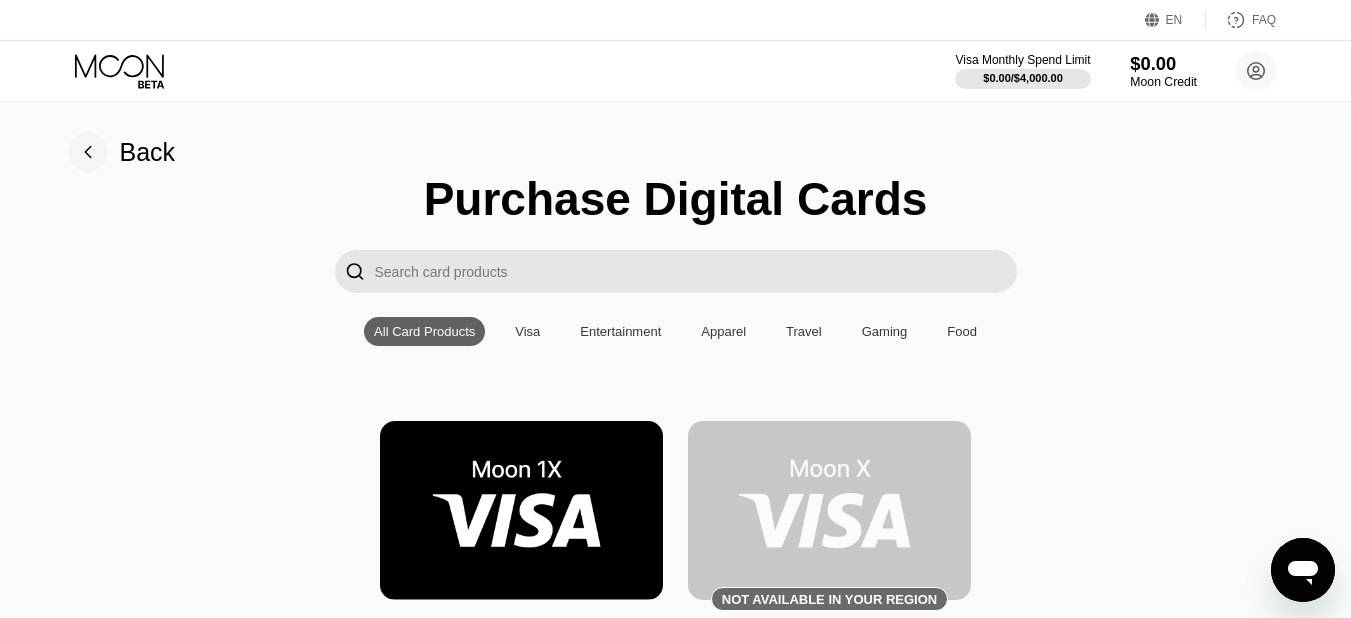click on "Moon Credit" at bounding box center (1163, 82) 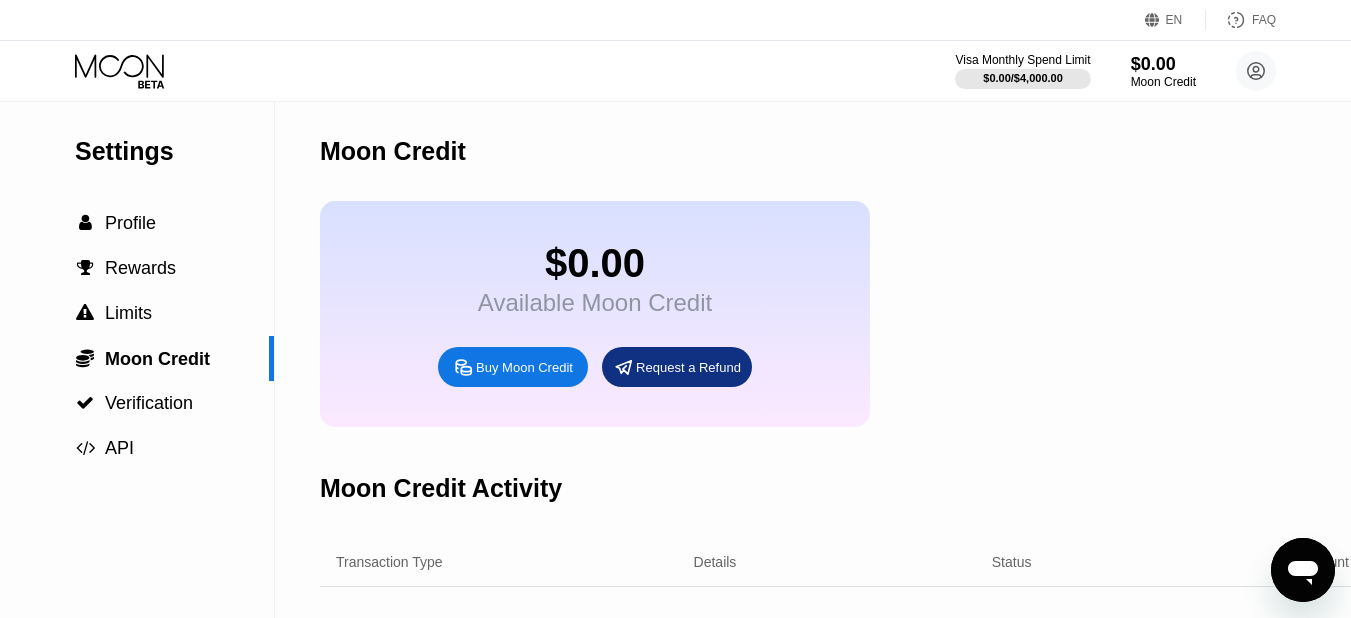 click on "Request a Refund" at bounding box center (688, 367) 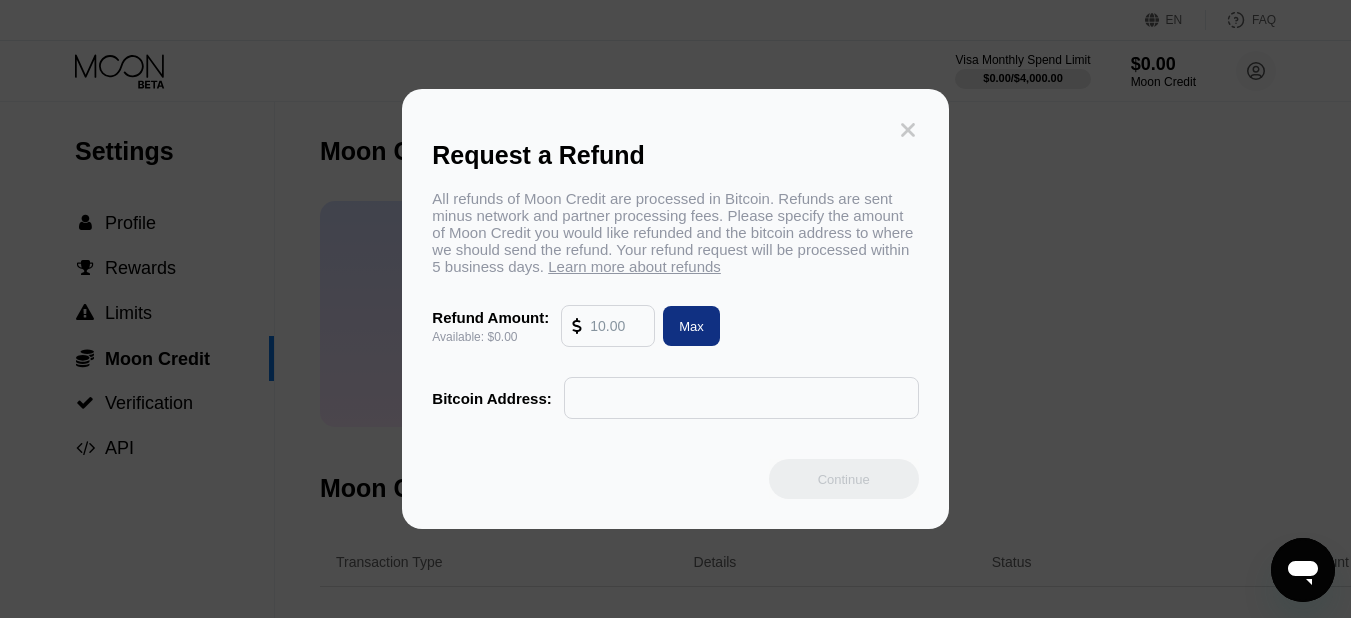 click 